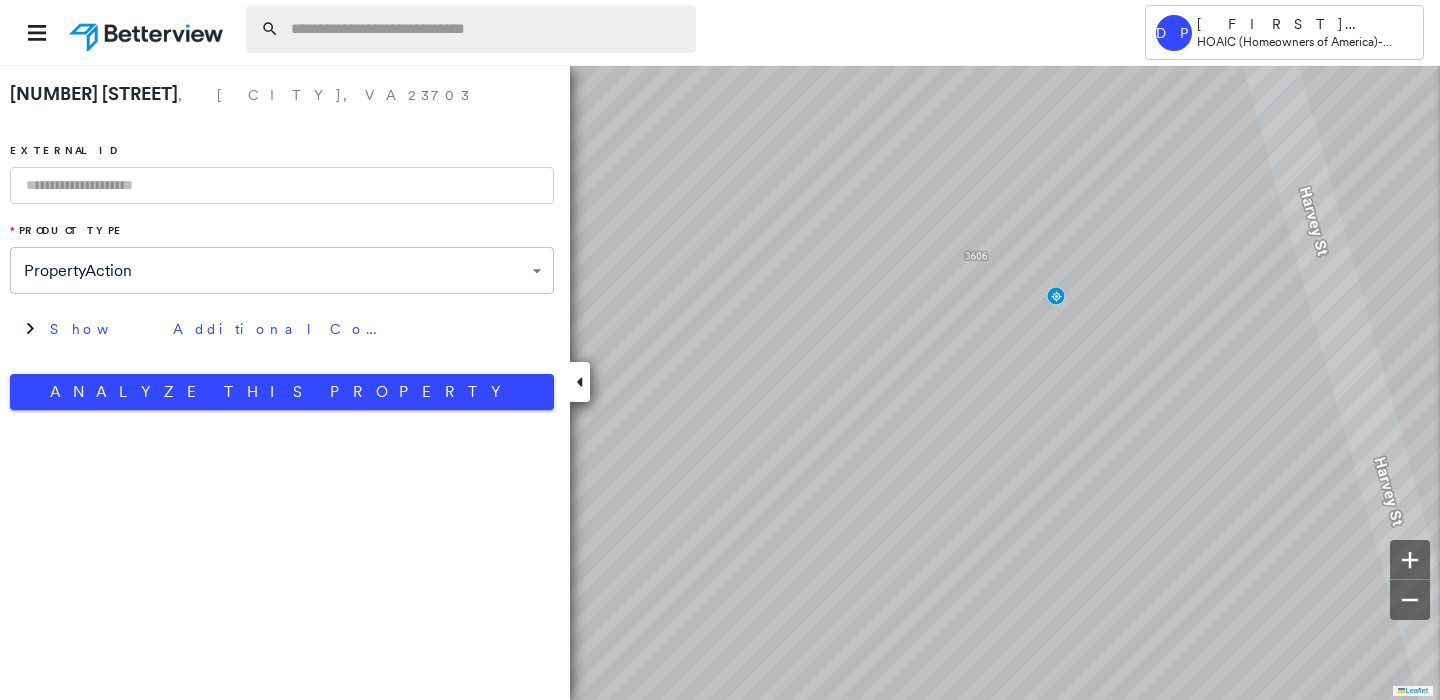 scroll, scrollTop: 0, scrollLeft: 0, axis: both 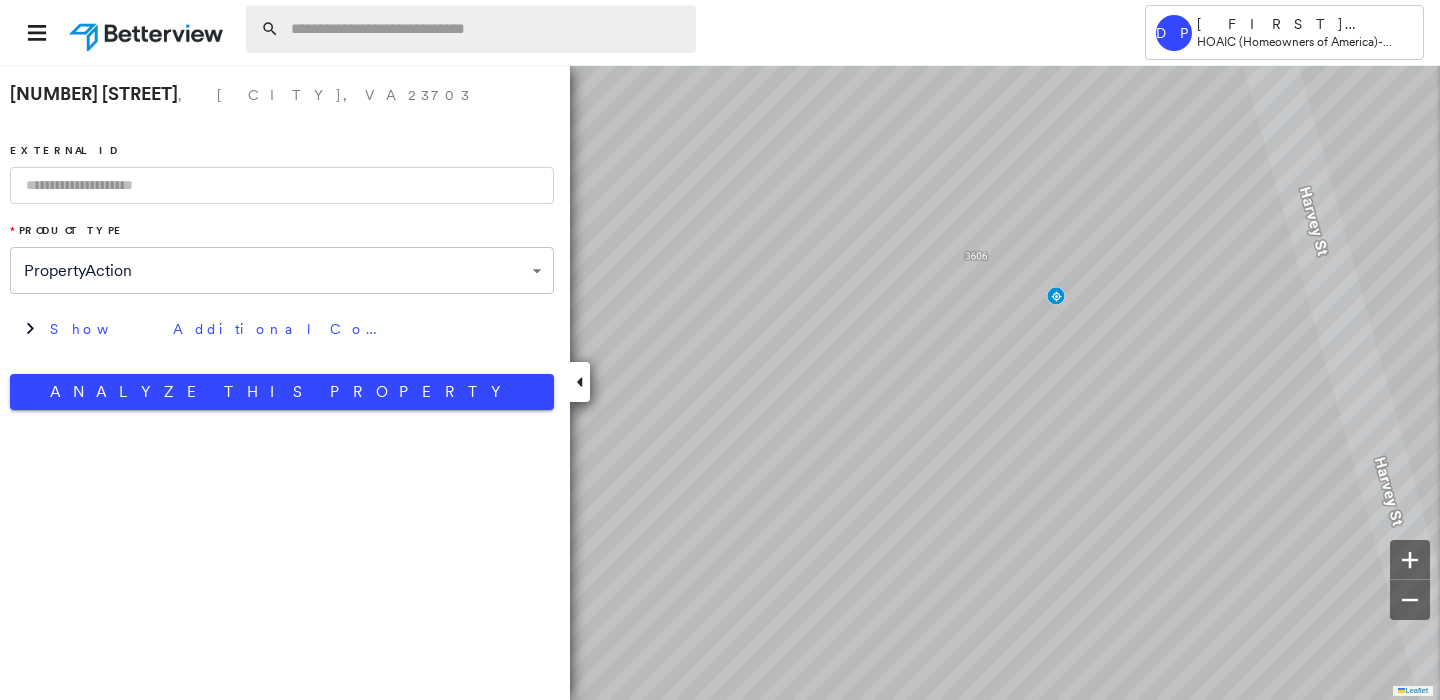 paste on "**********" 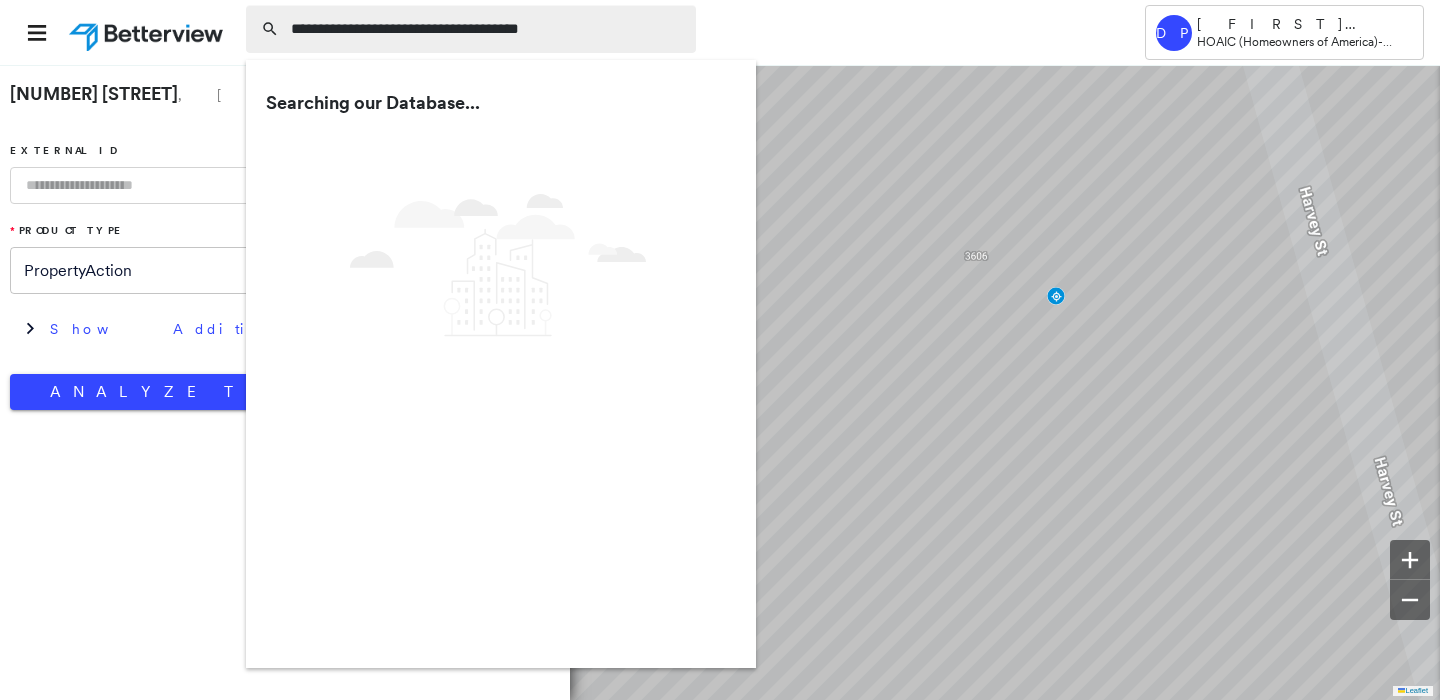 click on "**********" at bounding box center [487, 29] 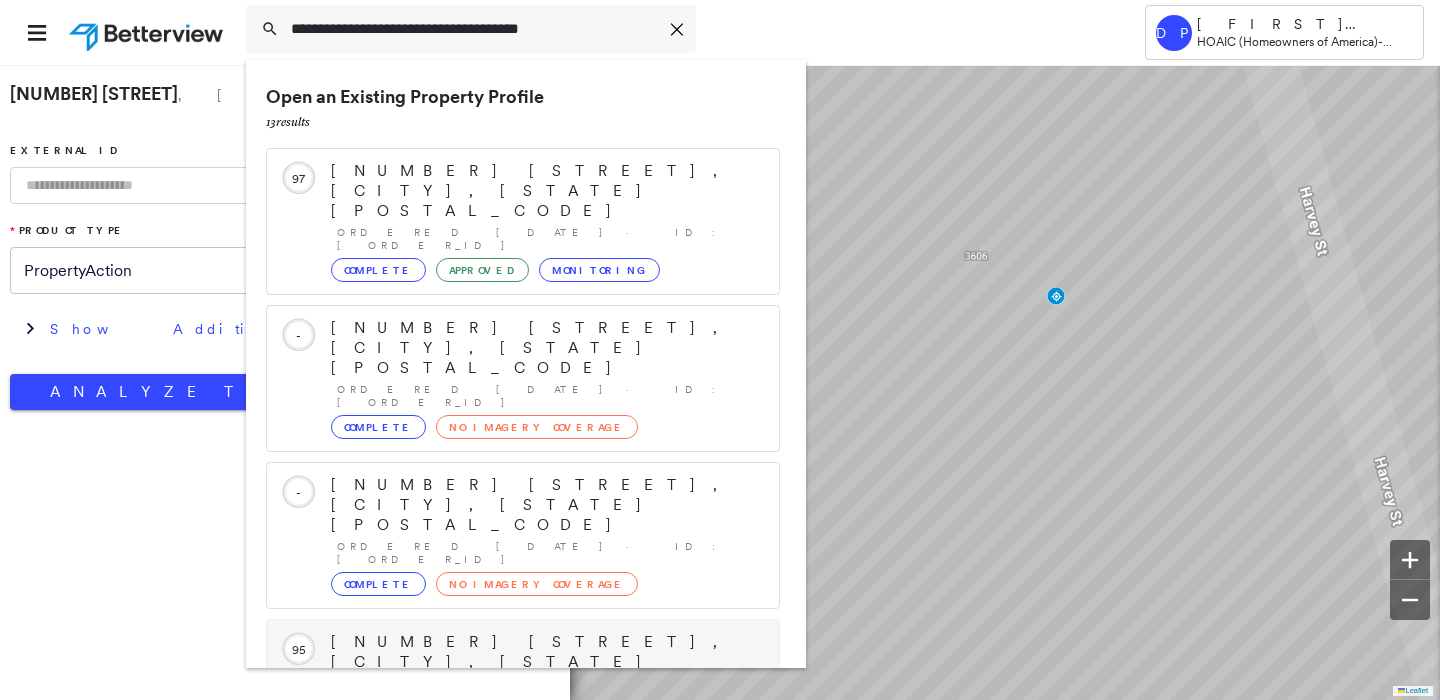 scroll, scrollTop: 181, scrollLeft: 0, axis: vertical 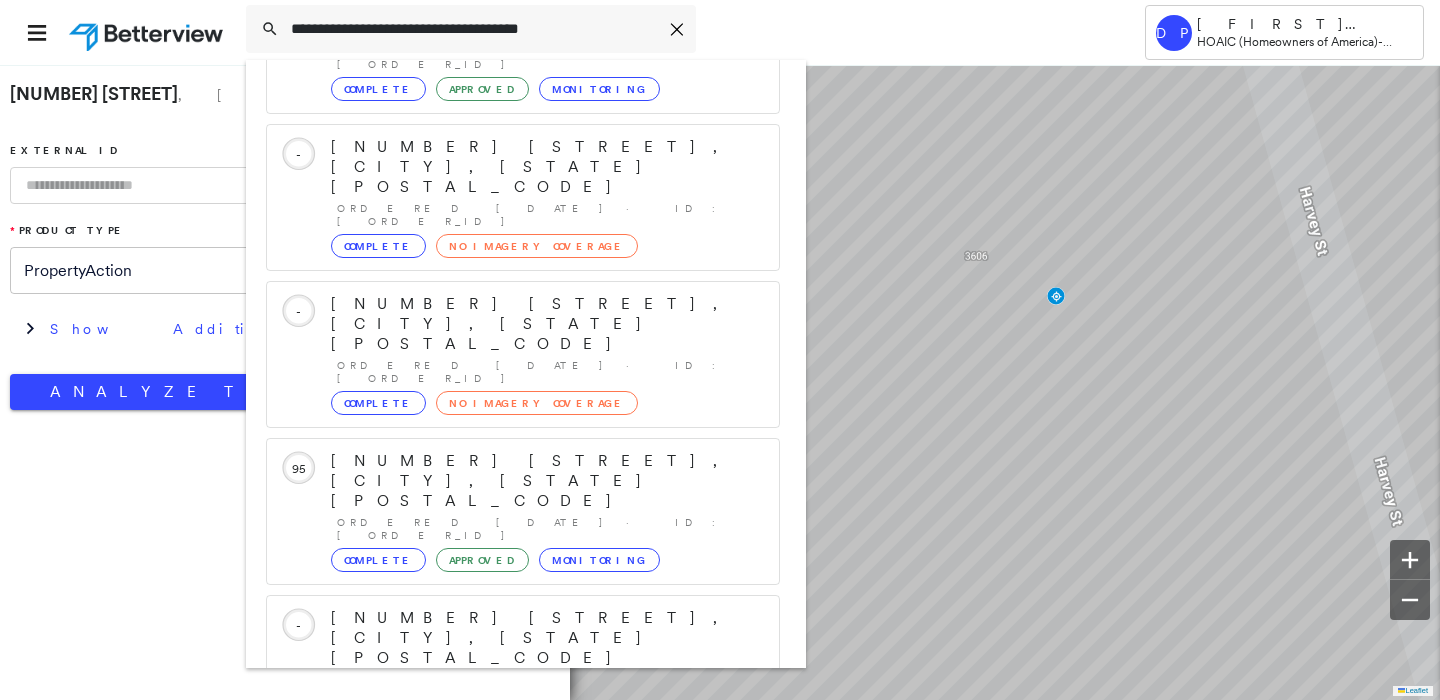 type on "**********" 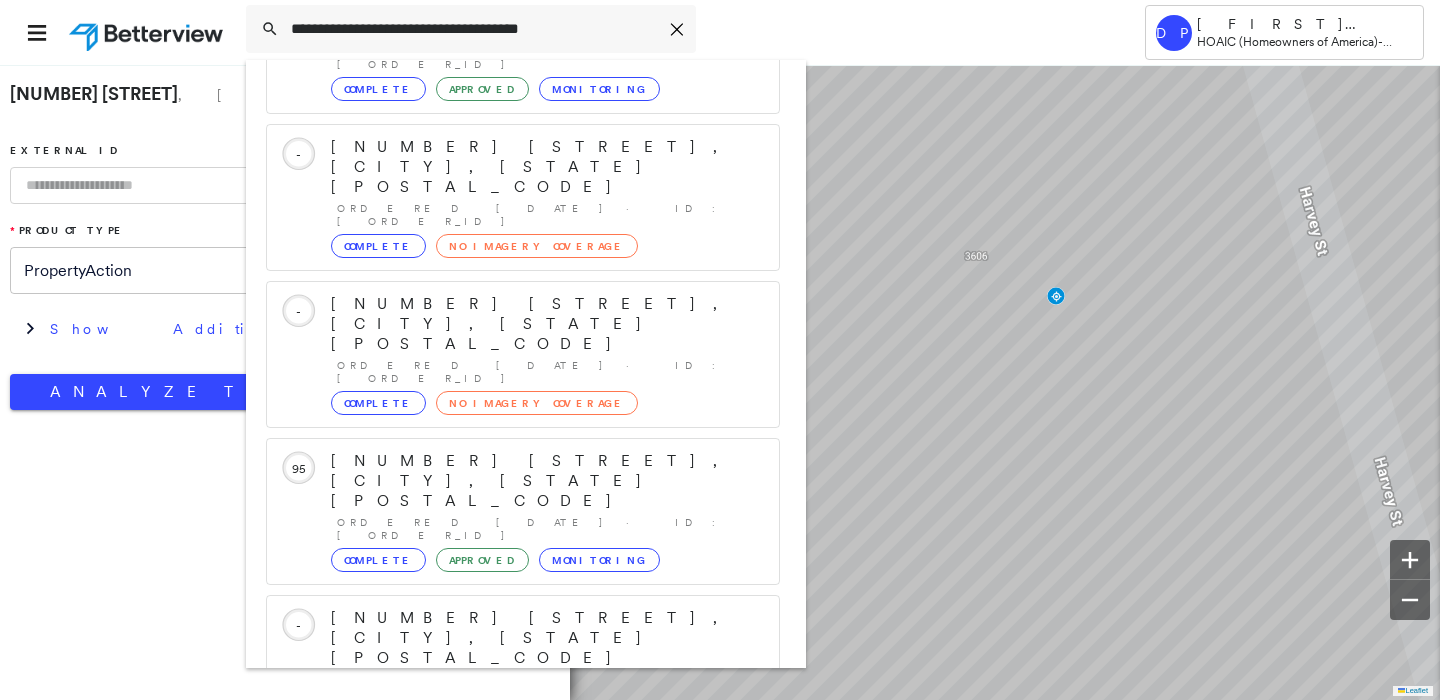 click 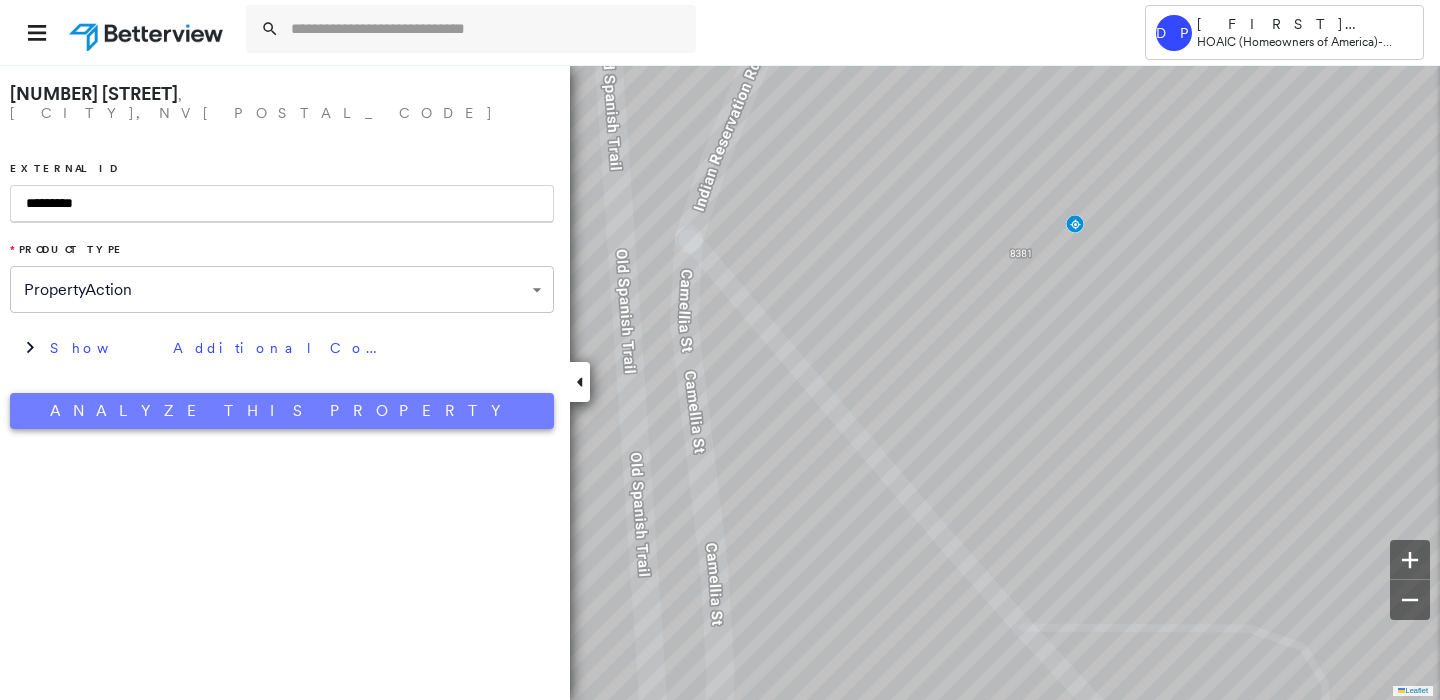 type on "*********" 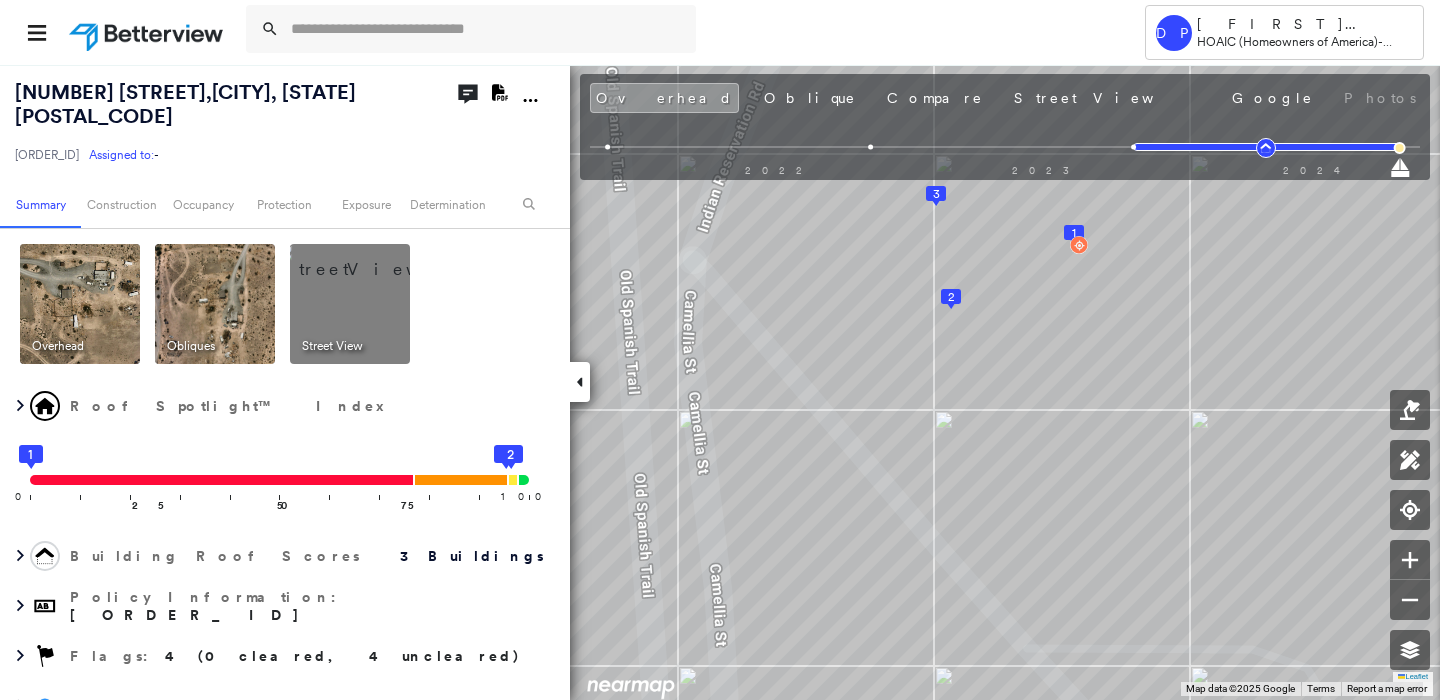 click on "[NUMBER] [STREET] , [CITY], [STATE] [POSTAL_CODE] [ORDER_ID] Assigned to:  - Assigned to:  - [ORDER_ID] Assigned to:  - Open Comments Download PDF Report" at bounding box center (285, 122) 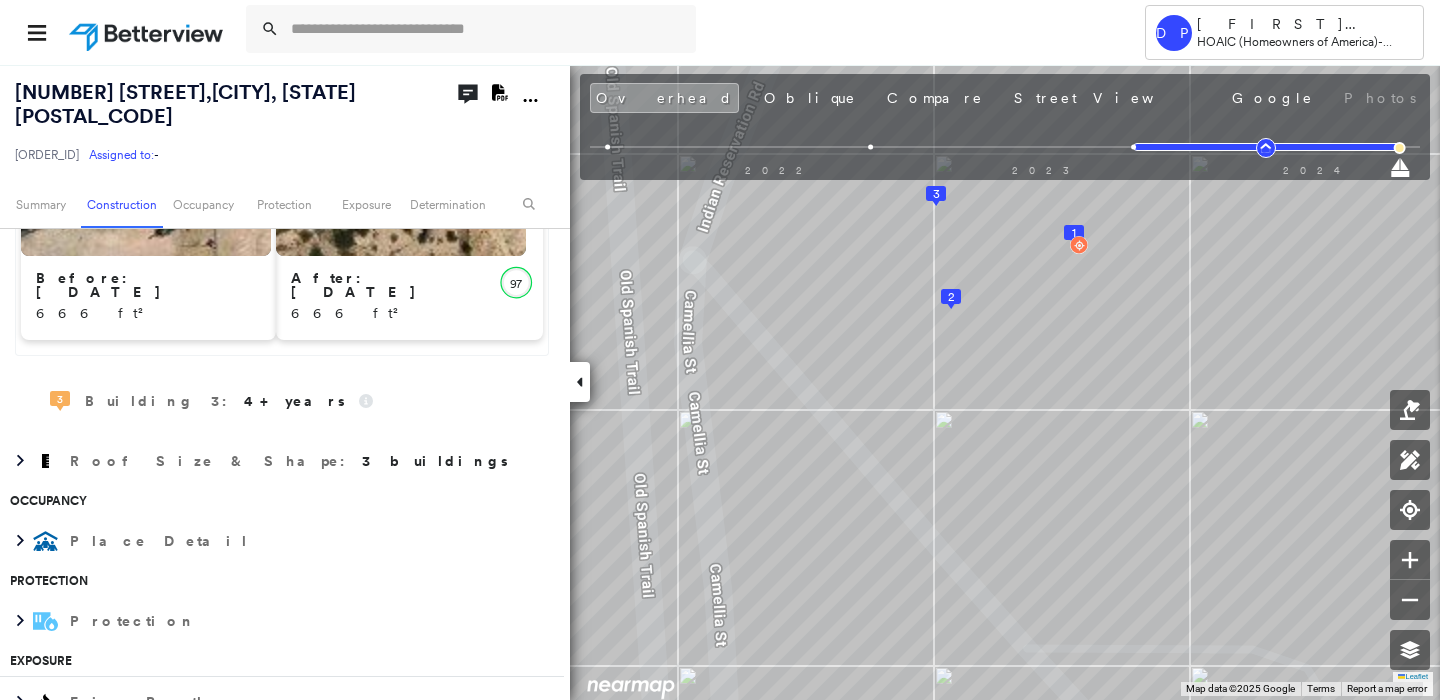 scroll, scrollTop: 1272, scrollLeft: 0, axis: vertical 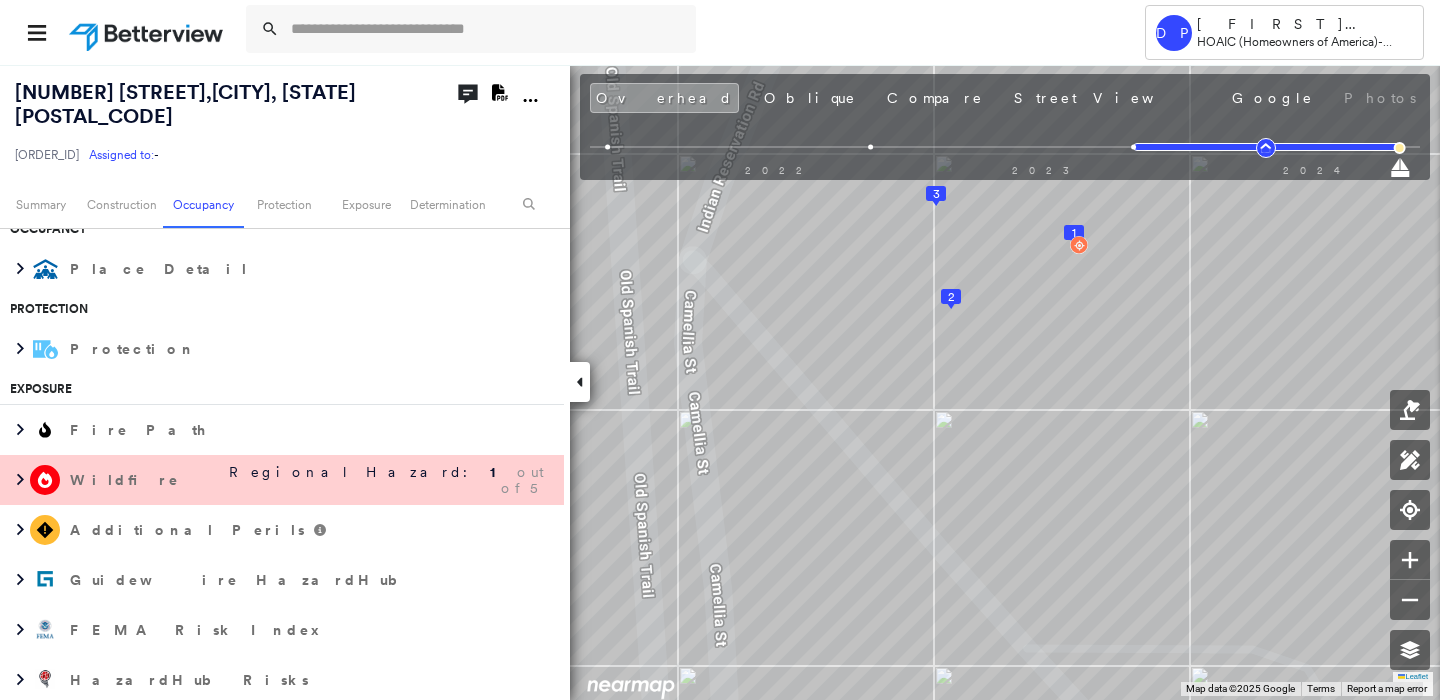click on "Regional Hazard: 1   out of  5" at bounding box center (372, 480) 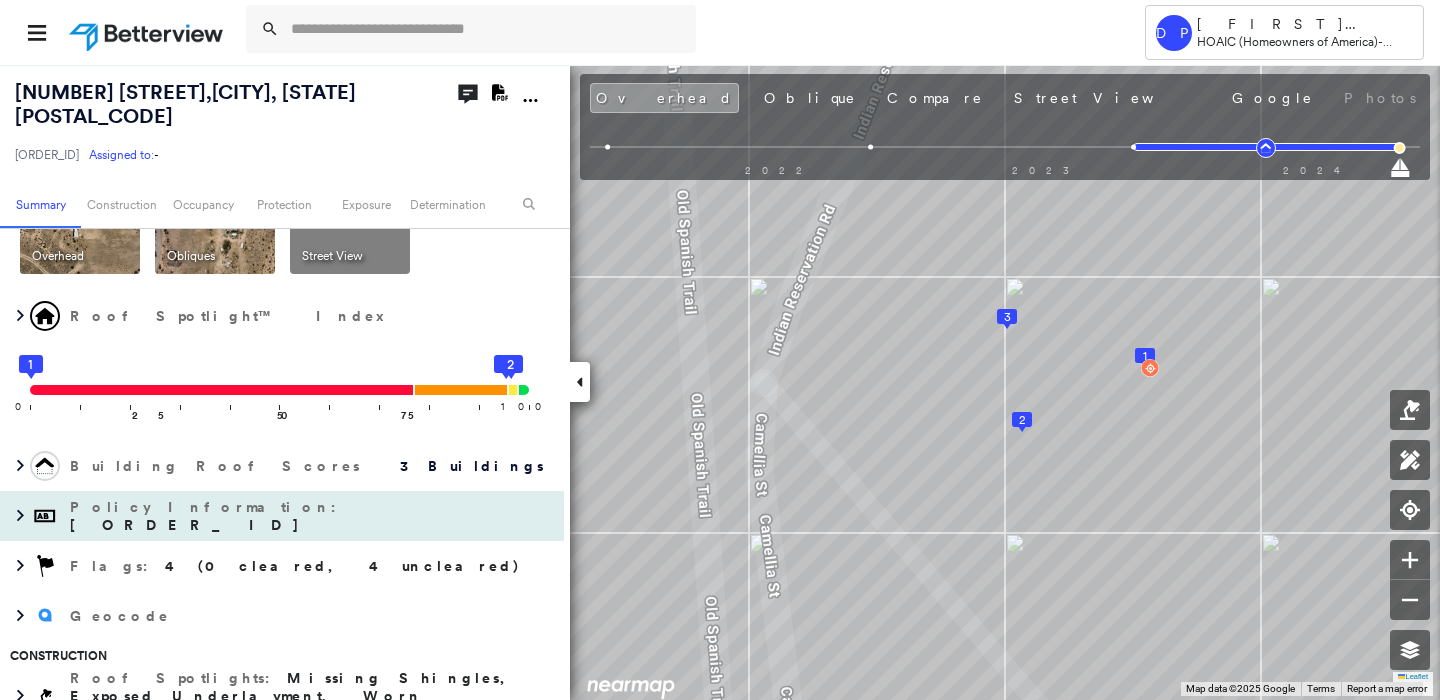 scroll, scrollTop: 0, scrollLeft: 0, axis: both 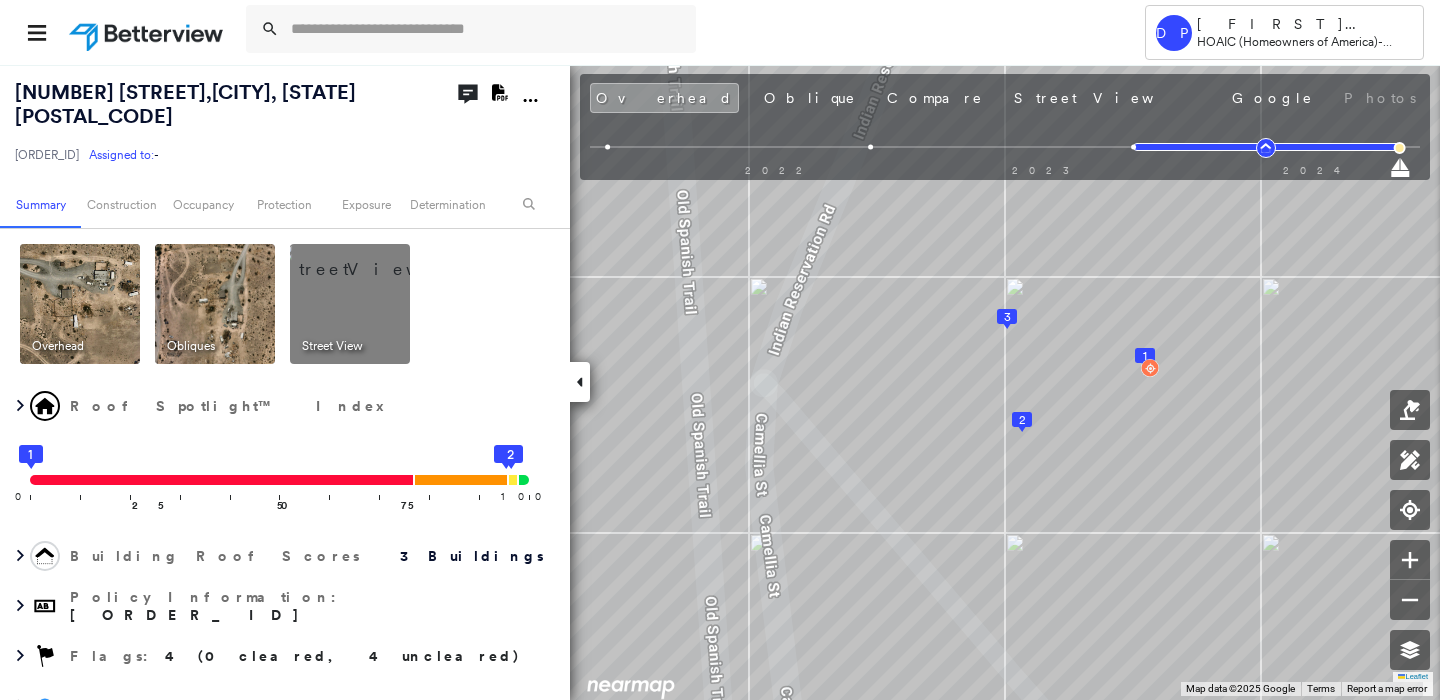 click on "Overhead Obliques Street View" at bounding box center (282, 304) 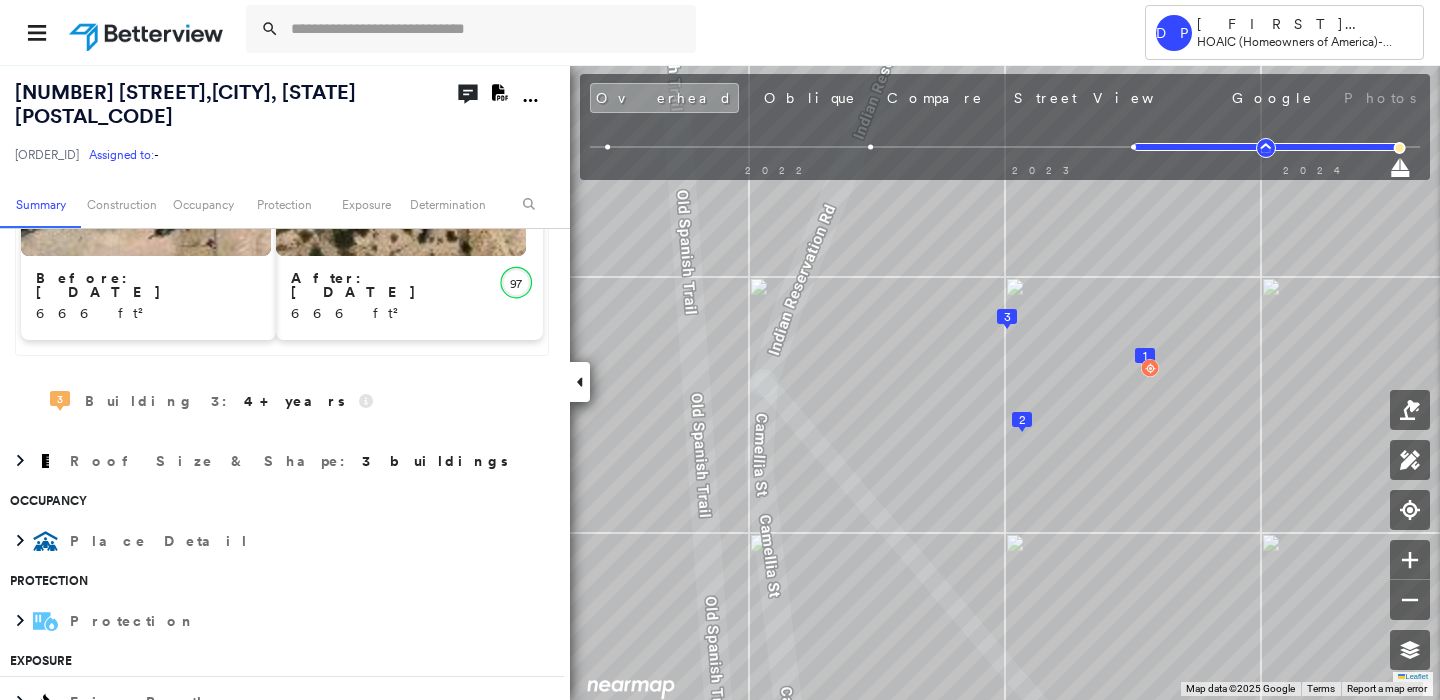 scroll, scrollTop: 1363, scrollLeft: 0, axis: vertical 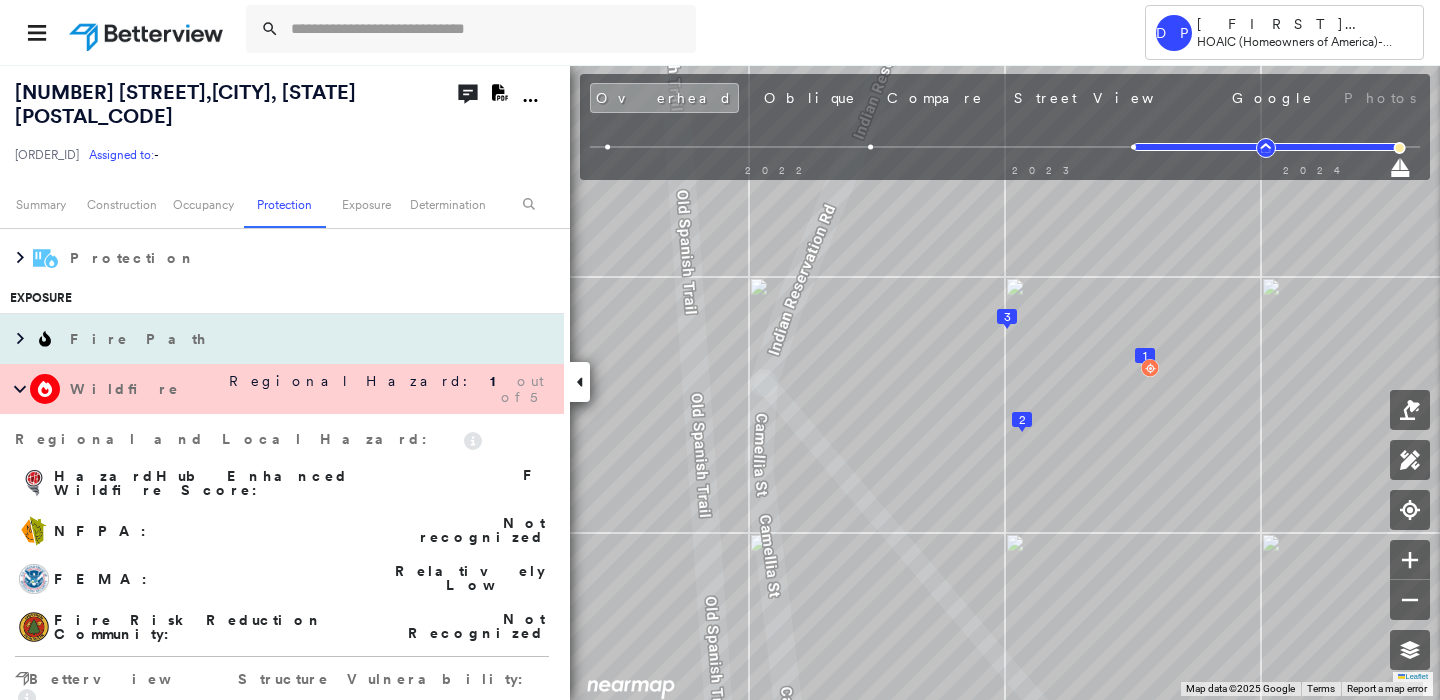 click on "Fire Path" at bounding box center [282, 339] 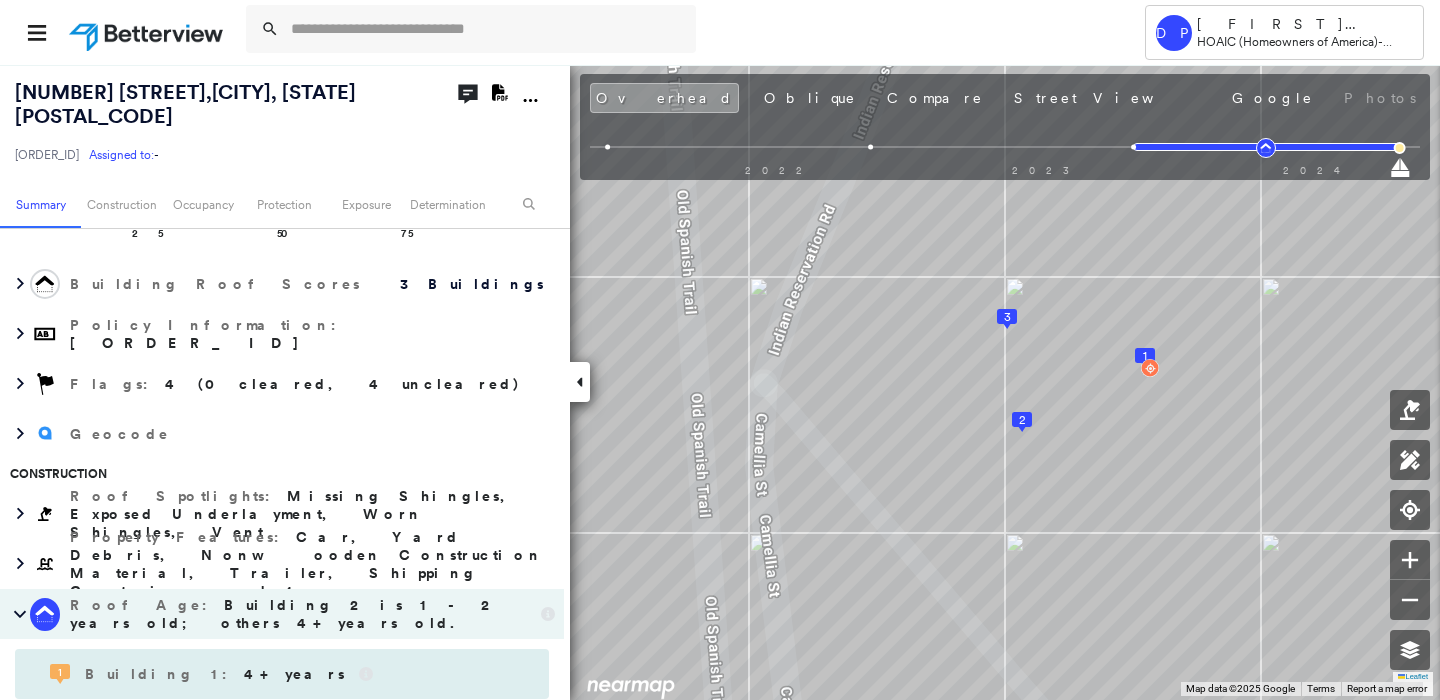 scroll, scrollTop: 363, scrollLeft: 0, axis: vertical 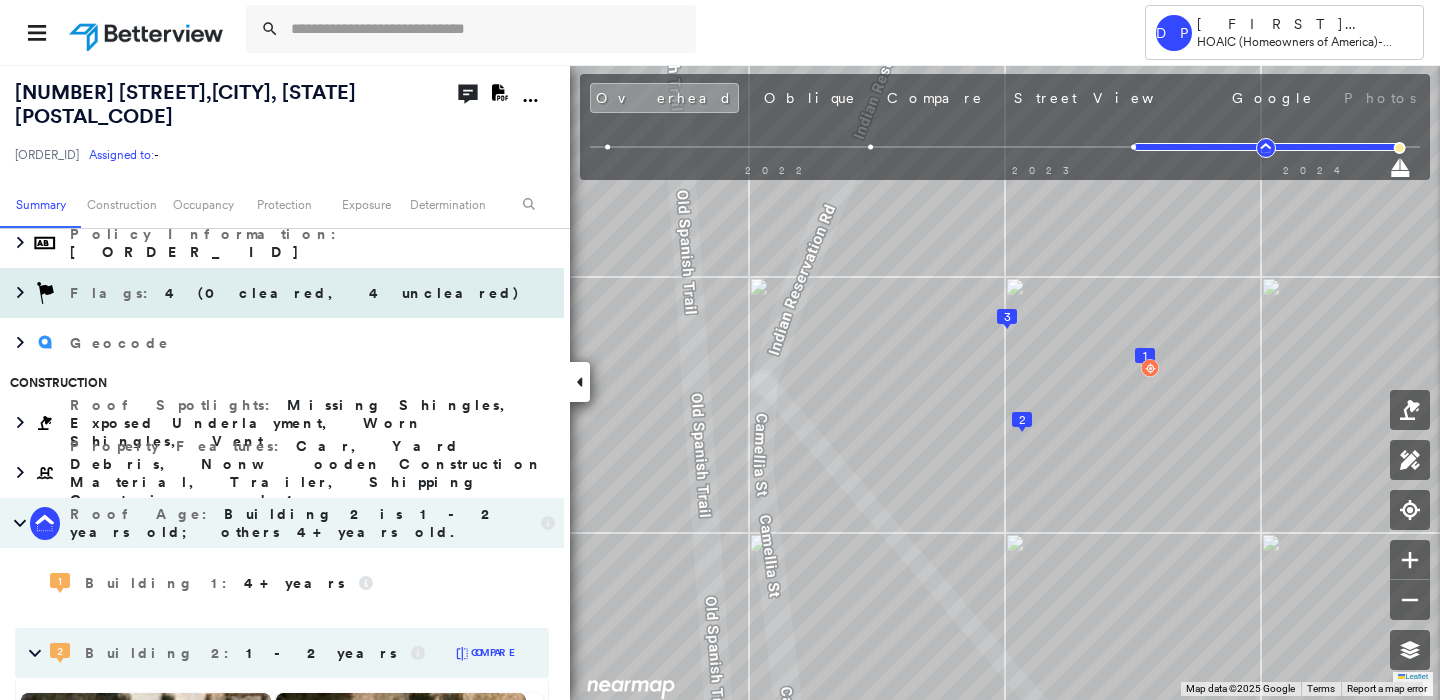 click on "Flags :  4 (0 cleared, 4 uncleared)" at bounding box center [282, 293] 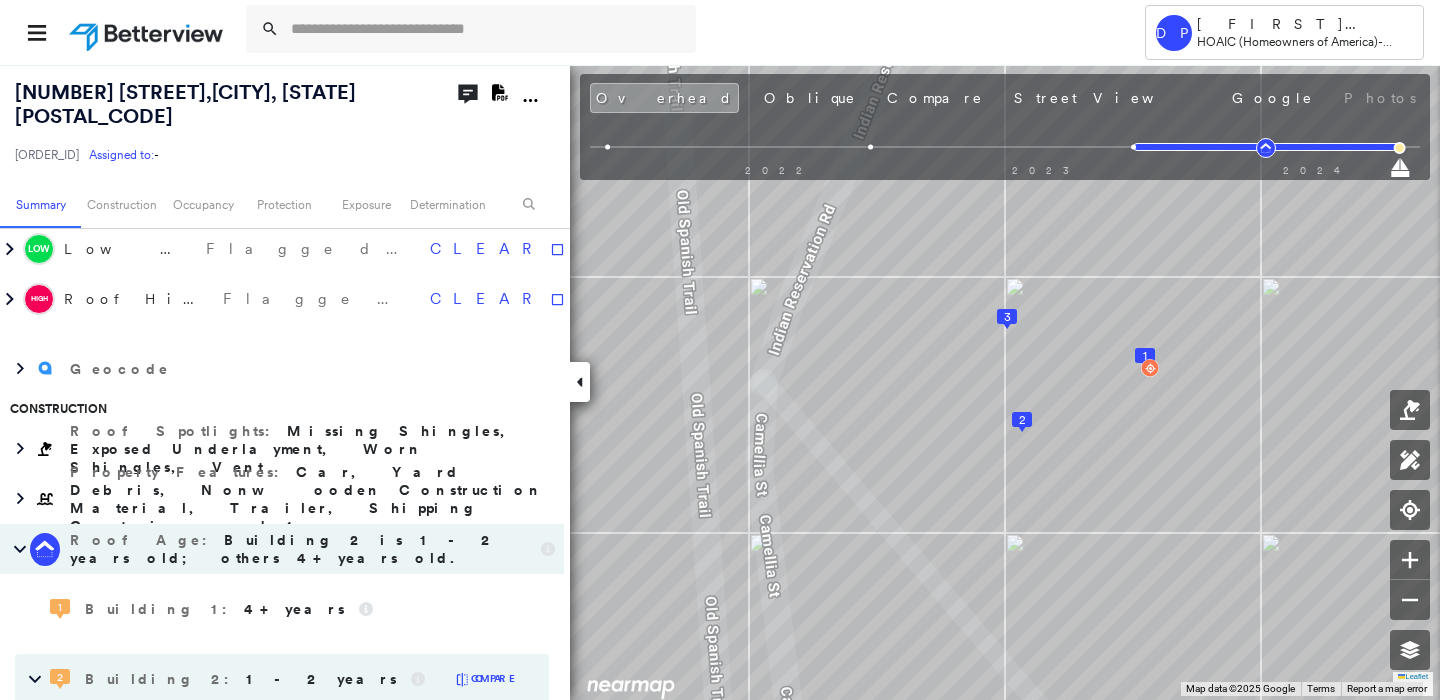 scroll, scrollTop: 363, scrollLeft: 0, axis: vertical 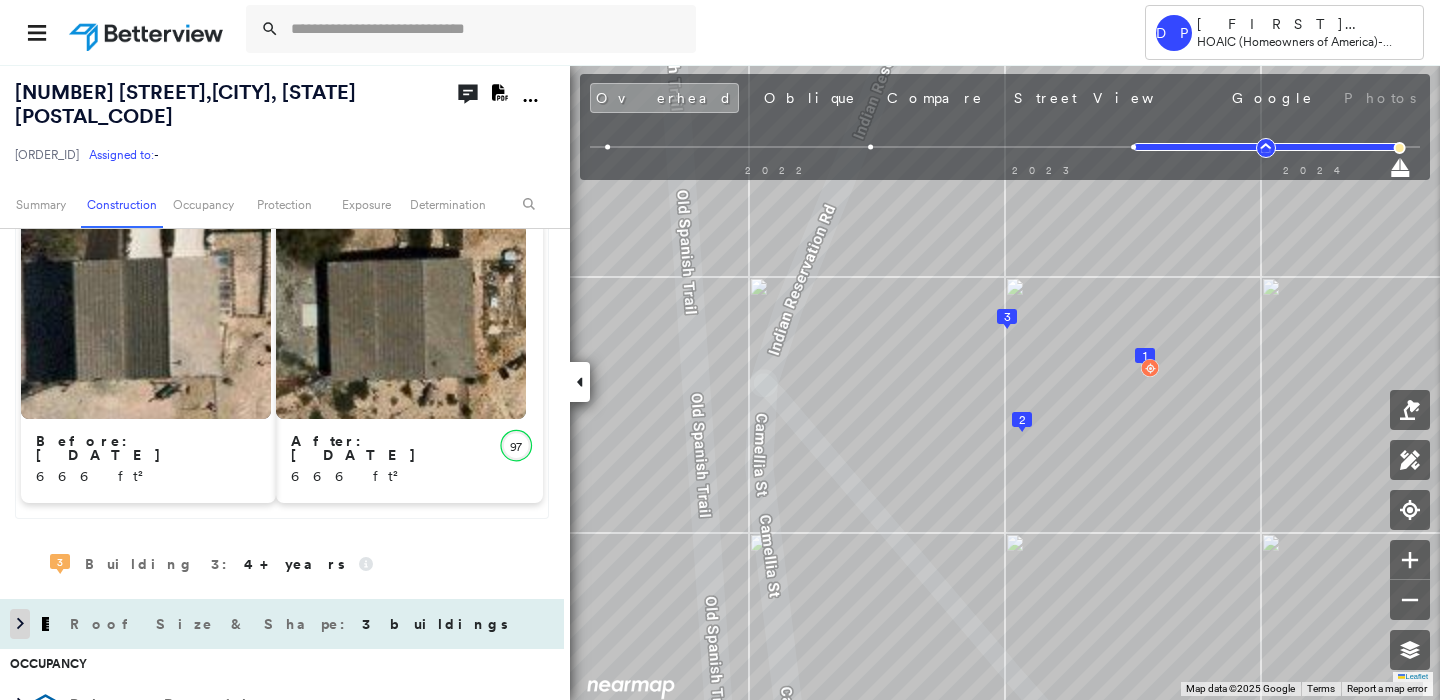 click 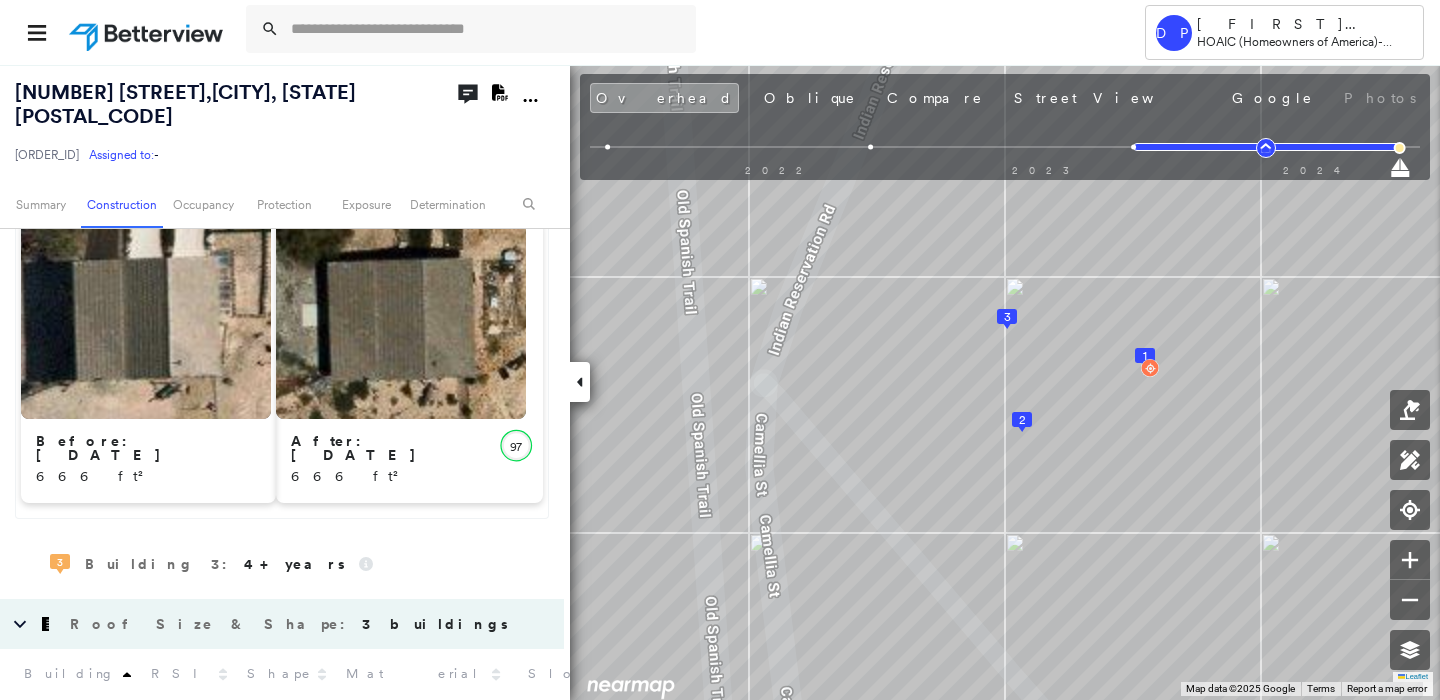scroll, scrollTop: 1181, scrollLeft: 0, axis: vertical 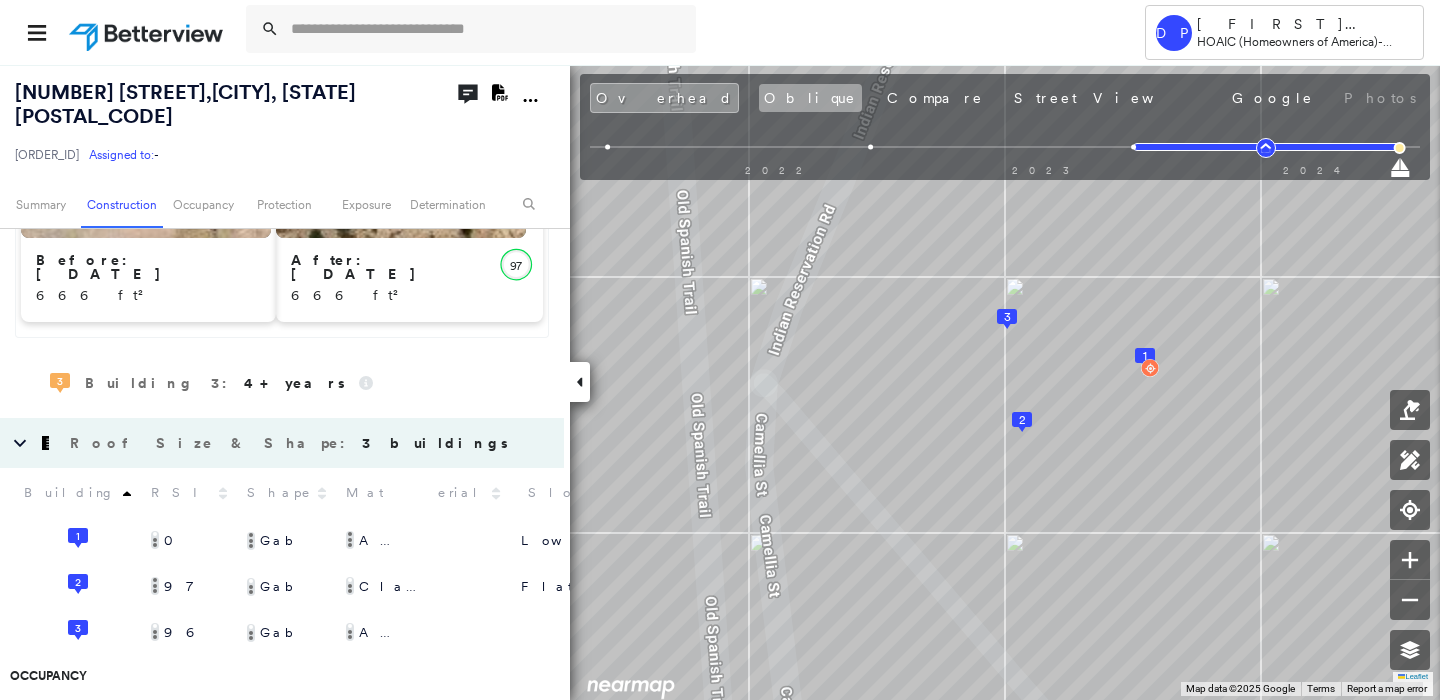 click on "Oblique" at bounding box center (810, 98) 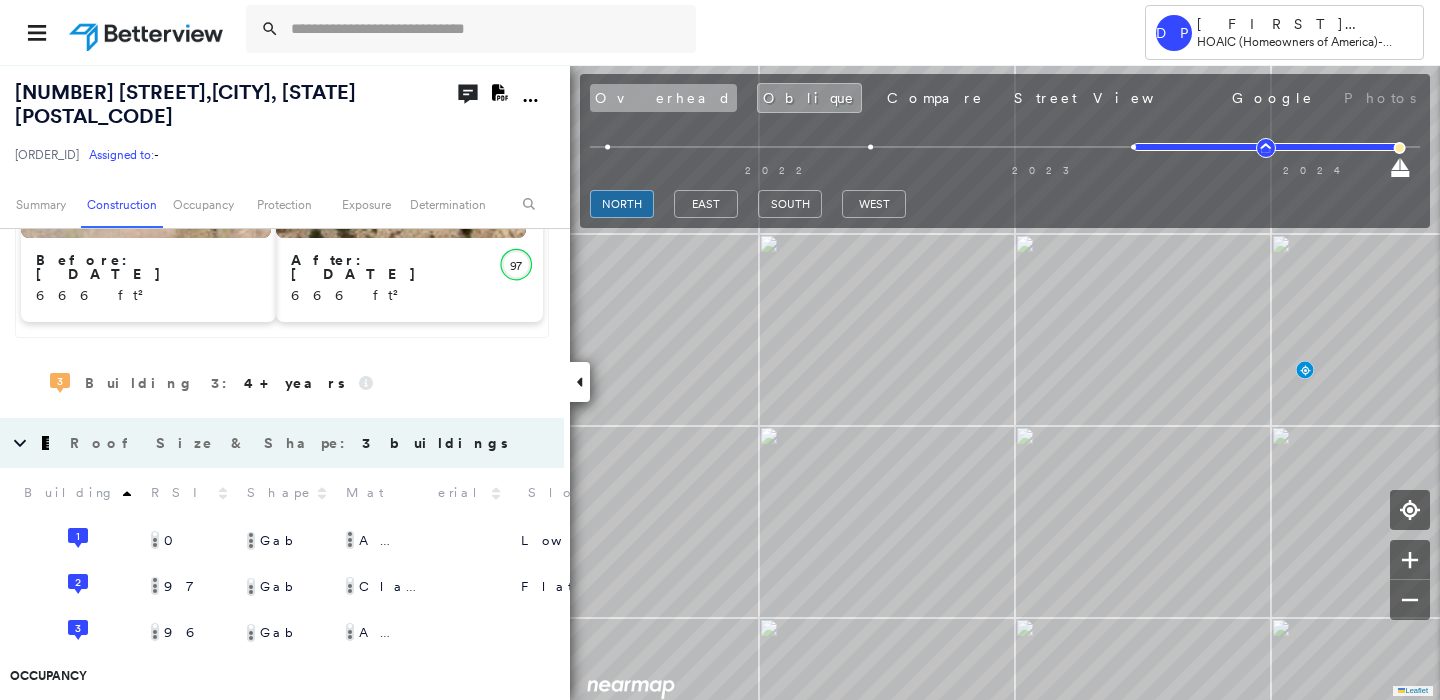 click on "Overhead" at bounding box center [663, 98] 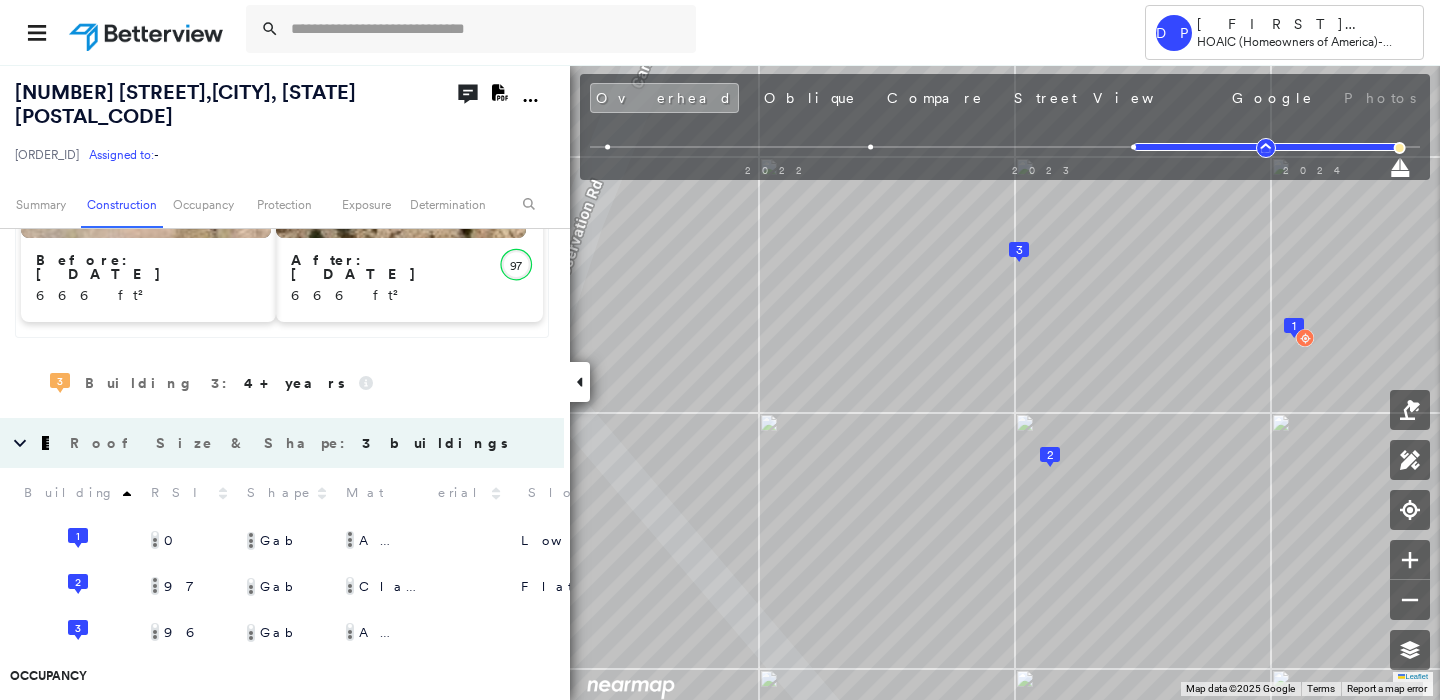 type 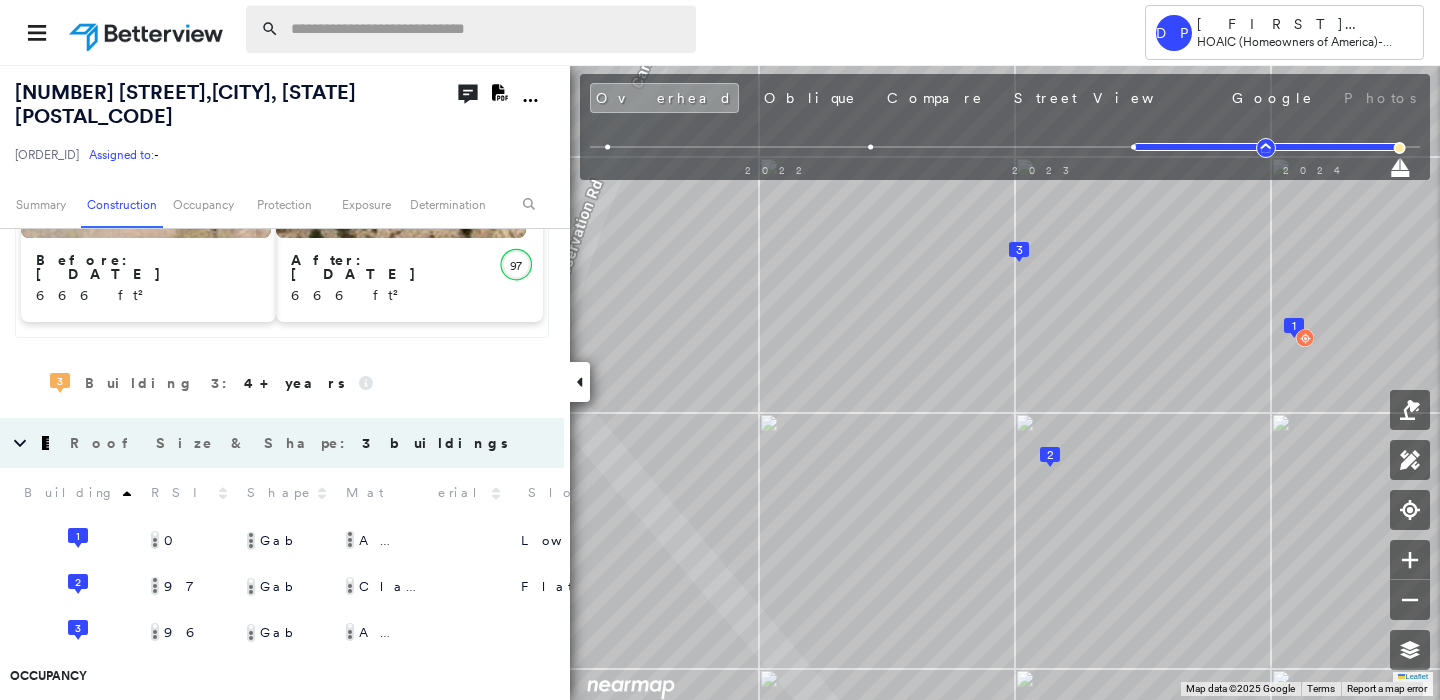 paste on "**********" 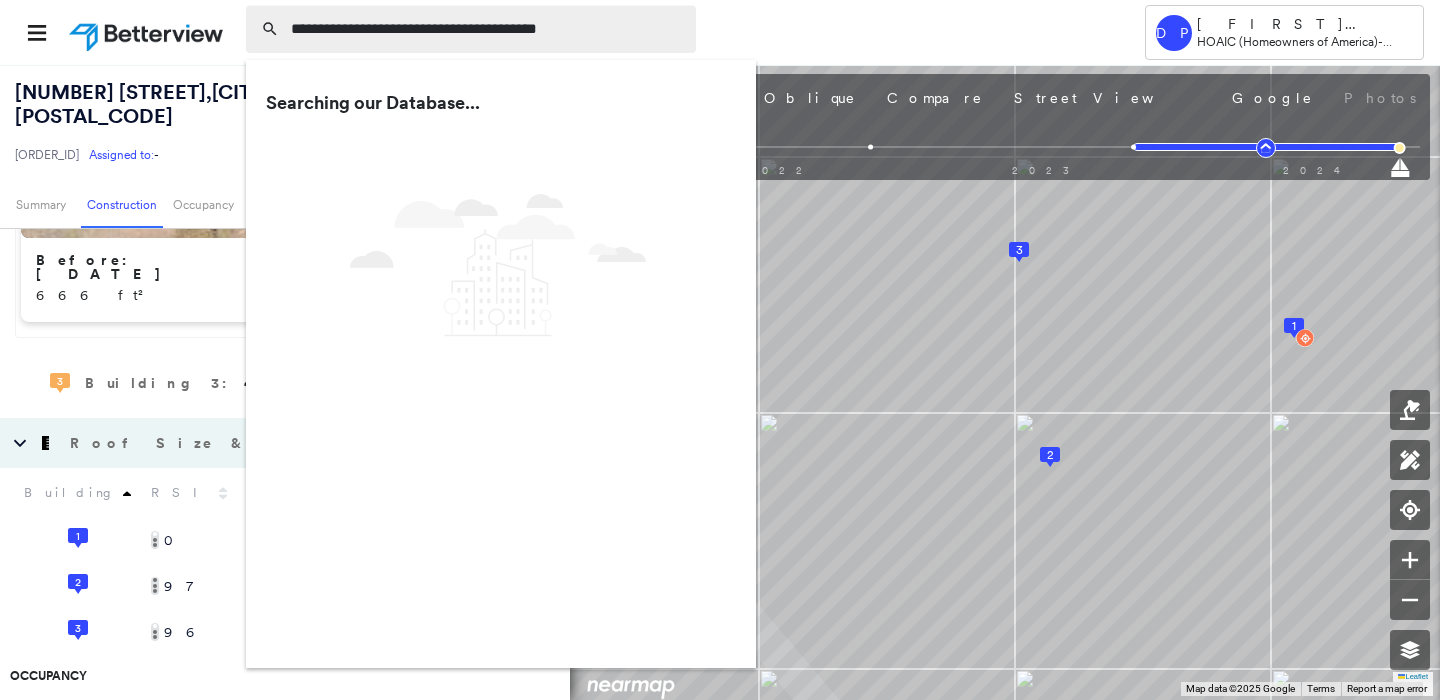 click on "**********" at bounding box center [487, 29] 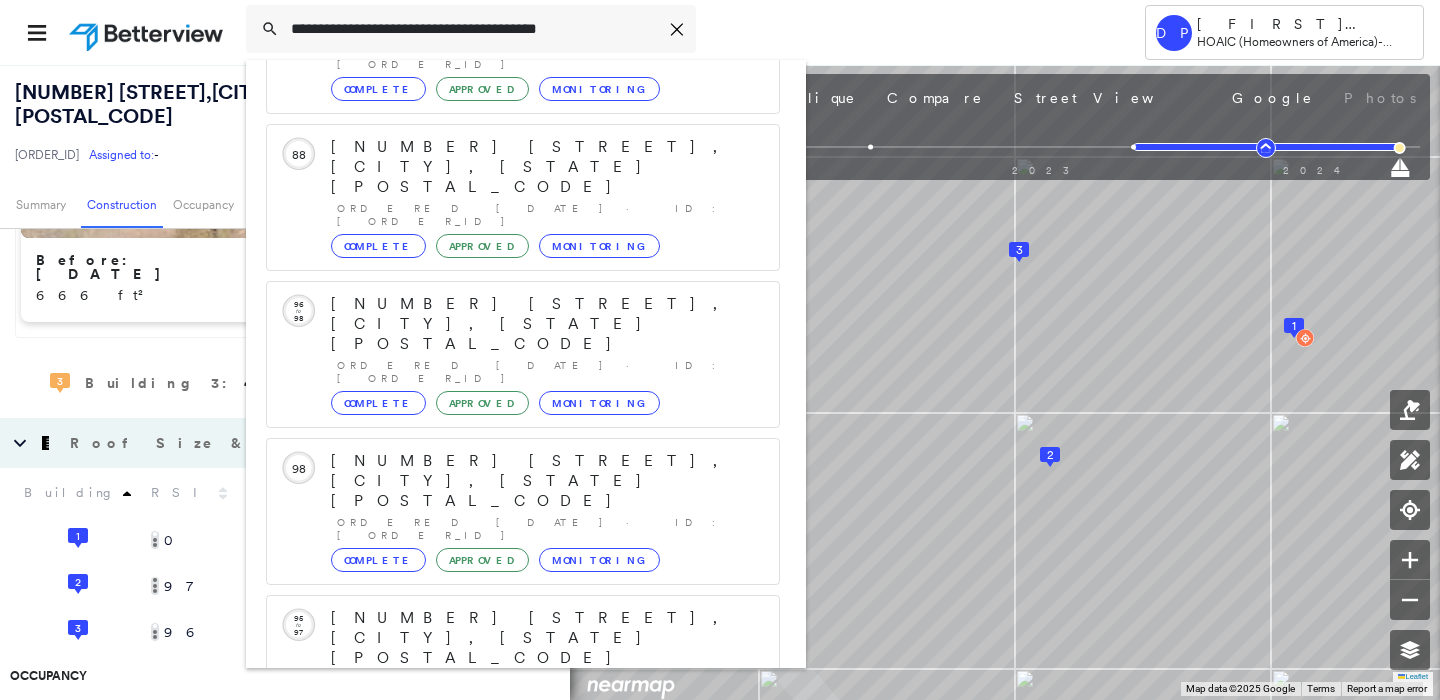 scroll, scrollTop: 211, scrollLeft: 0, axis: vertical 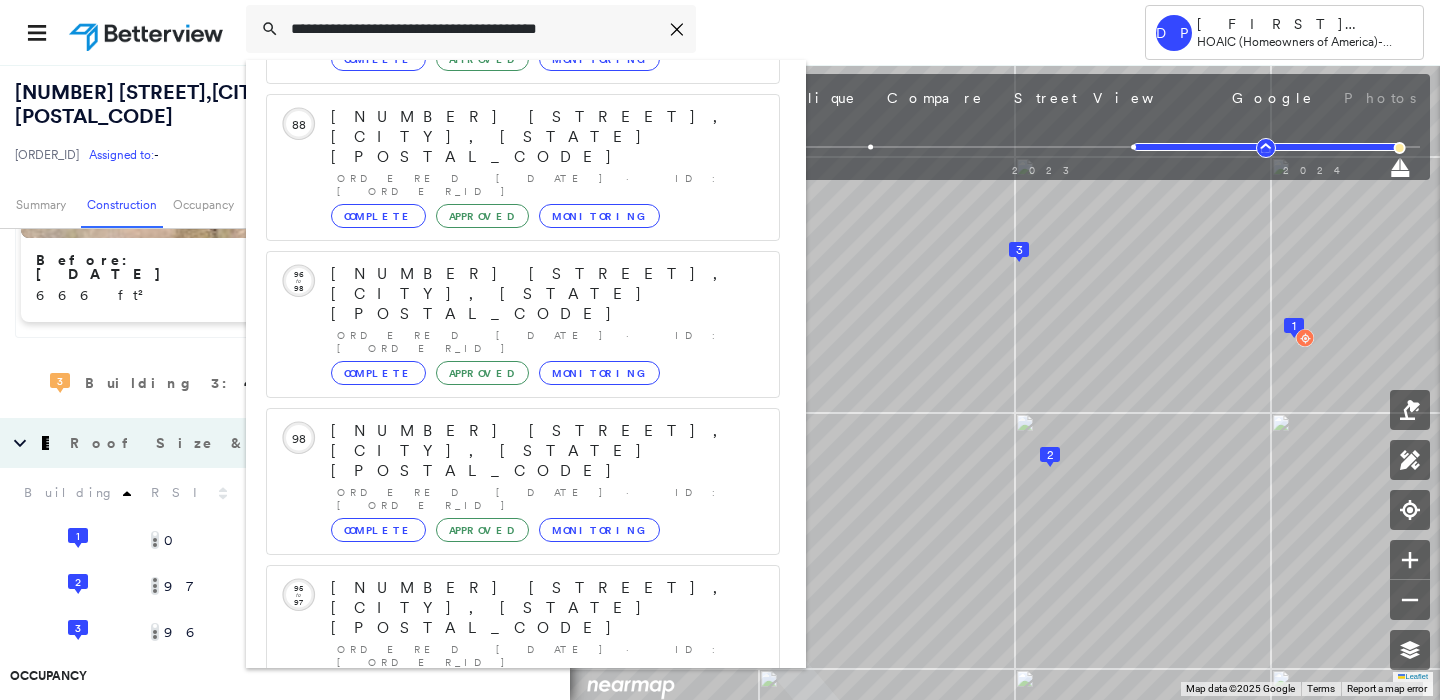 type on "**********" 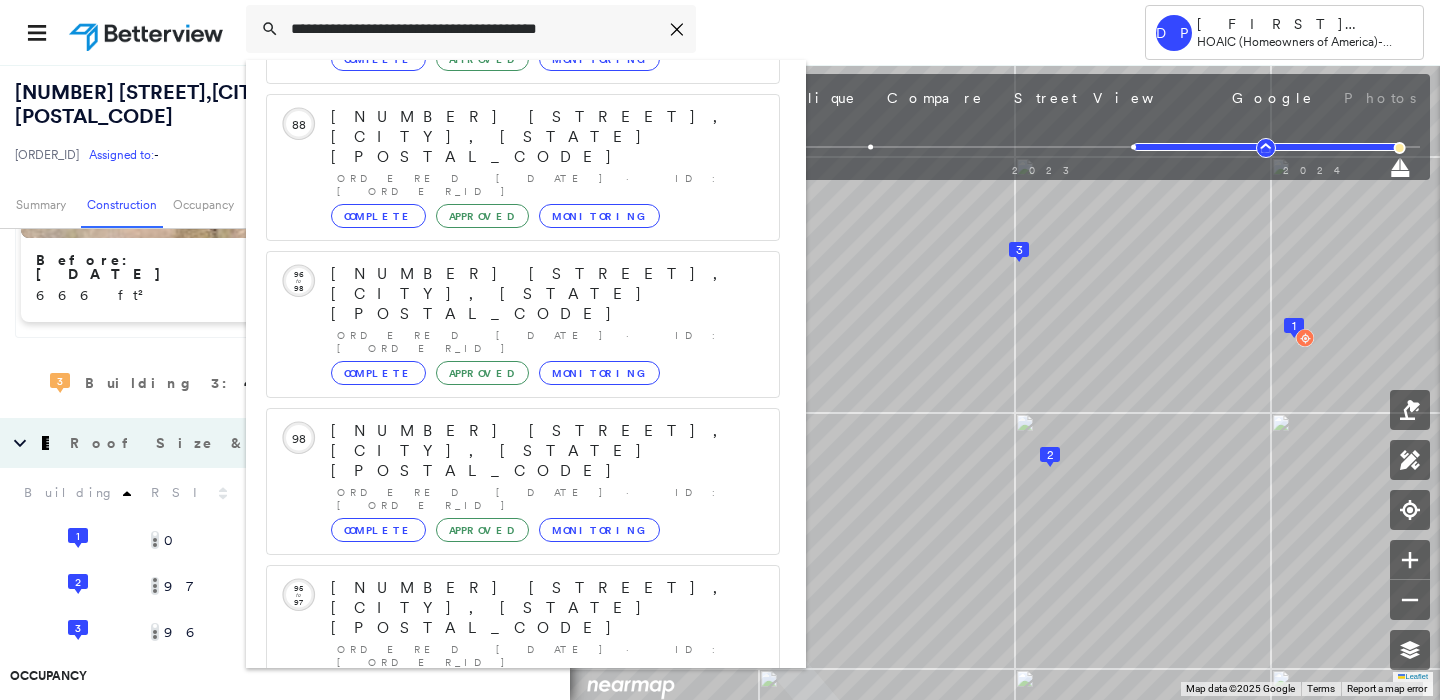 click 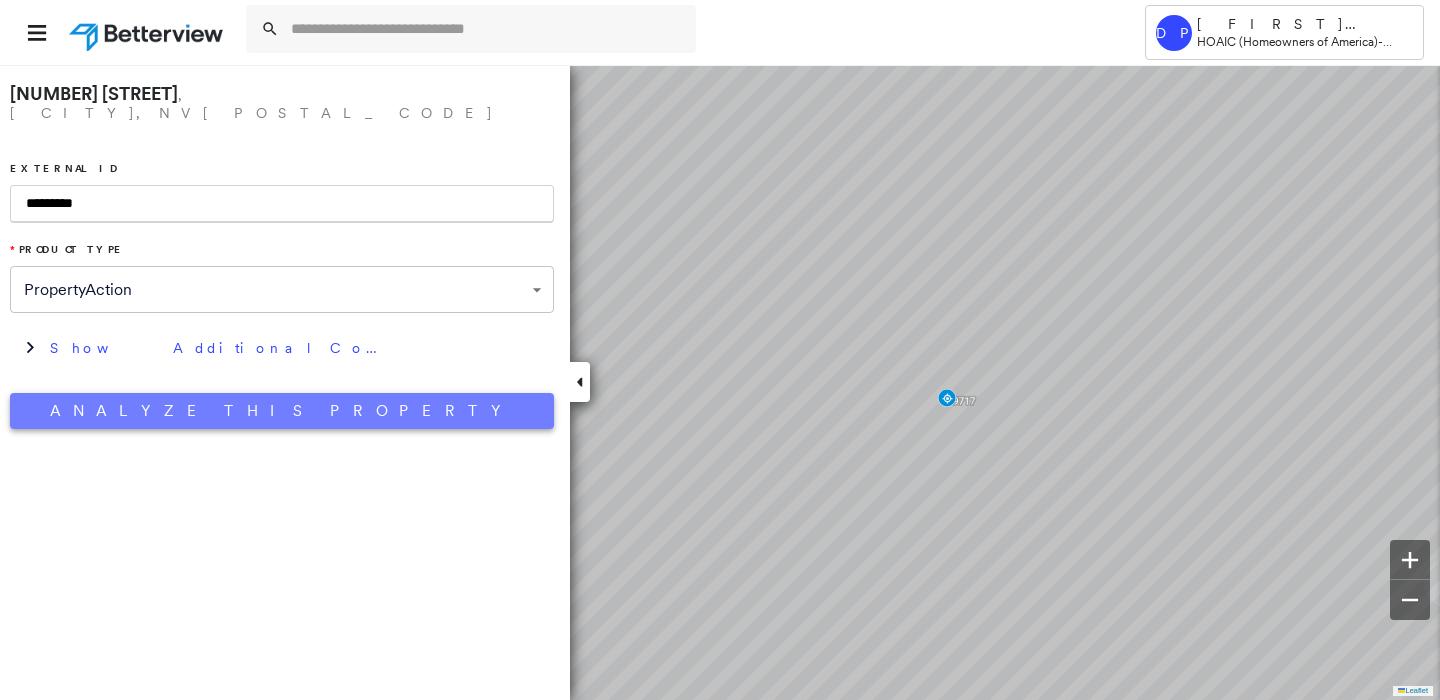 type on "*********" 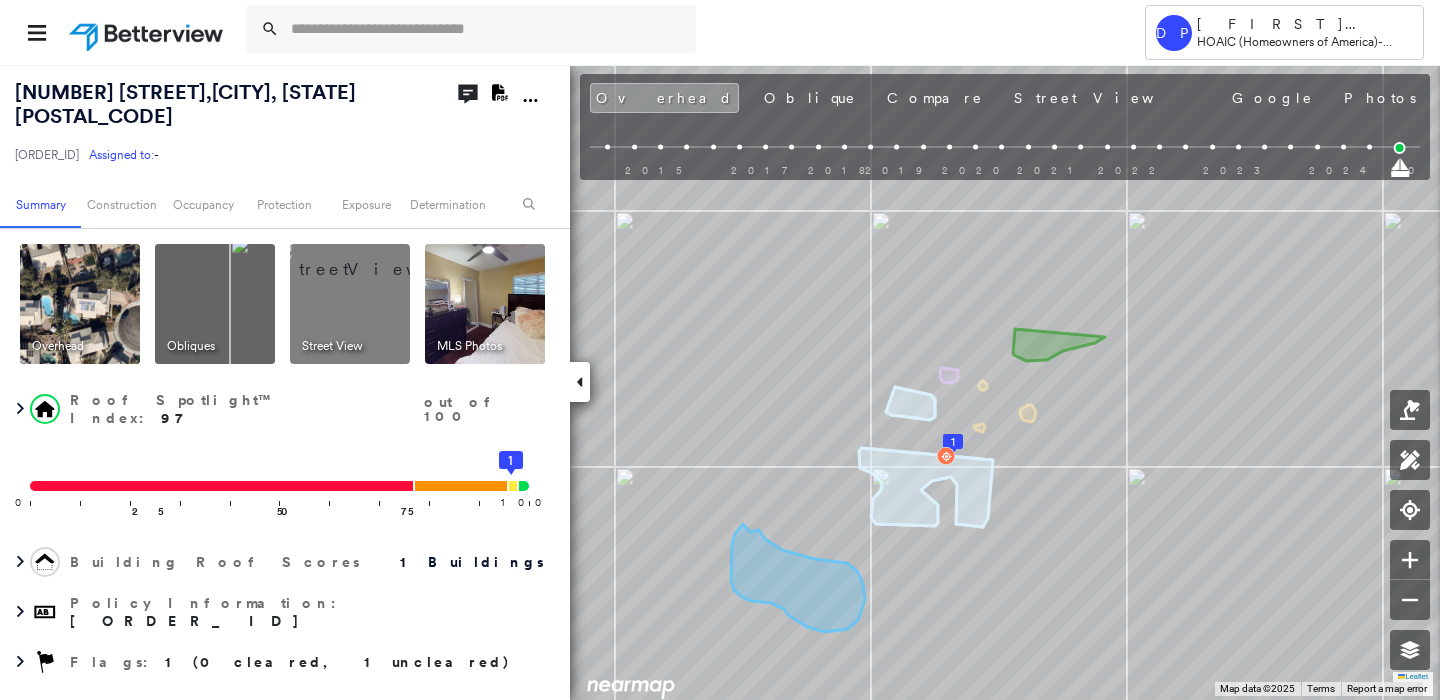 scroll, scrollTop: 181, scrollLeft: 0, axis: vertical 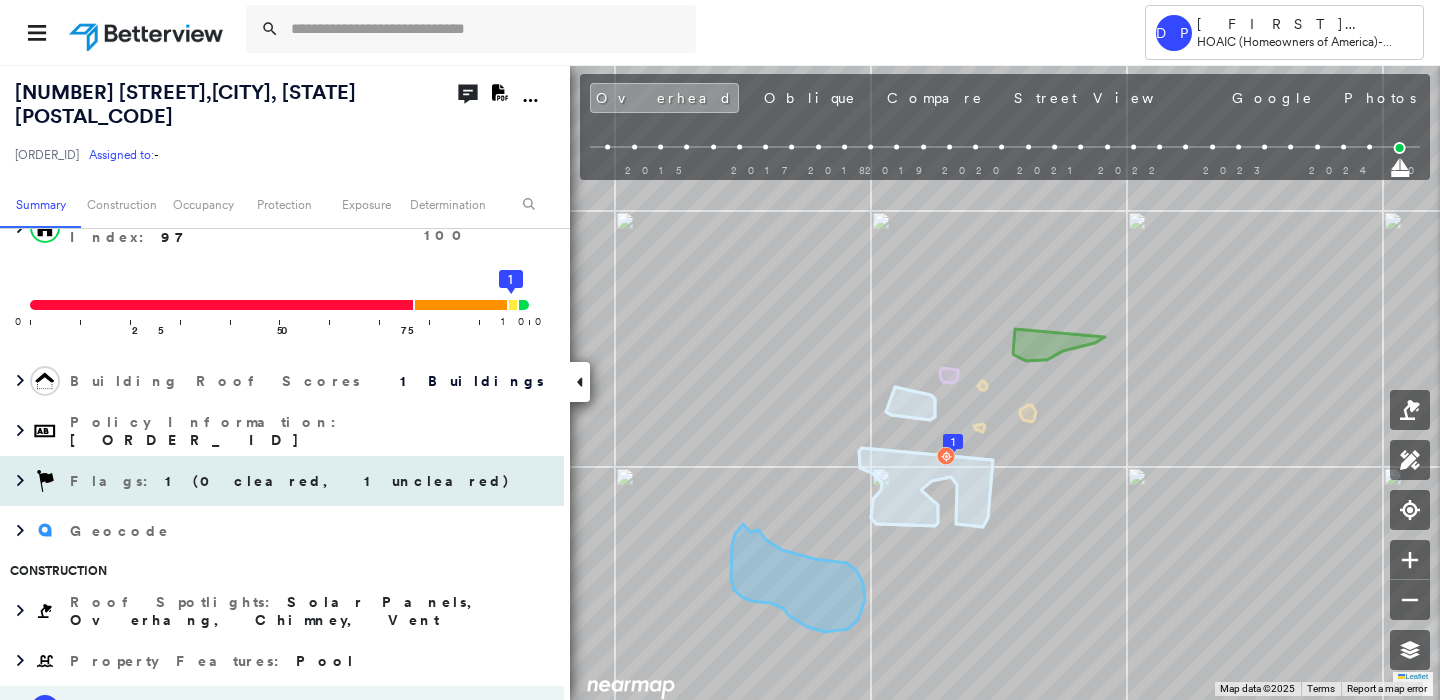 click on "1 (0 cleared, 1 uncleared)" at bounding box center (338, 481) 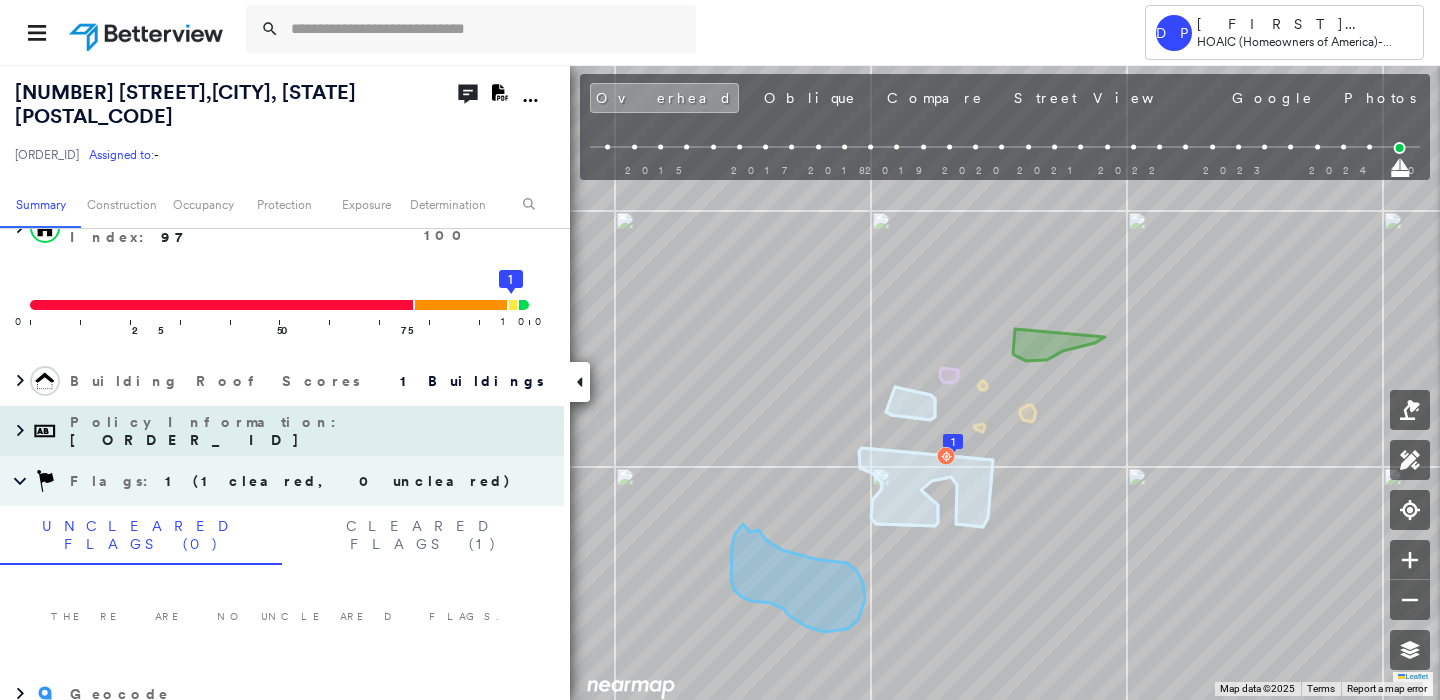 scroll, scrollTop: 0, scrollLeft: 0, axis: both 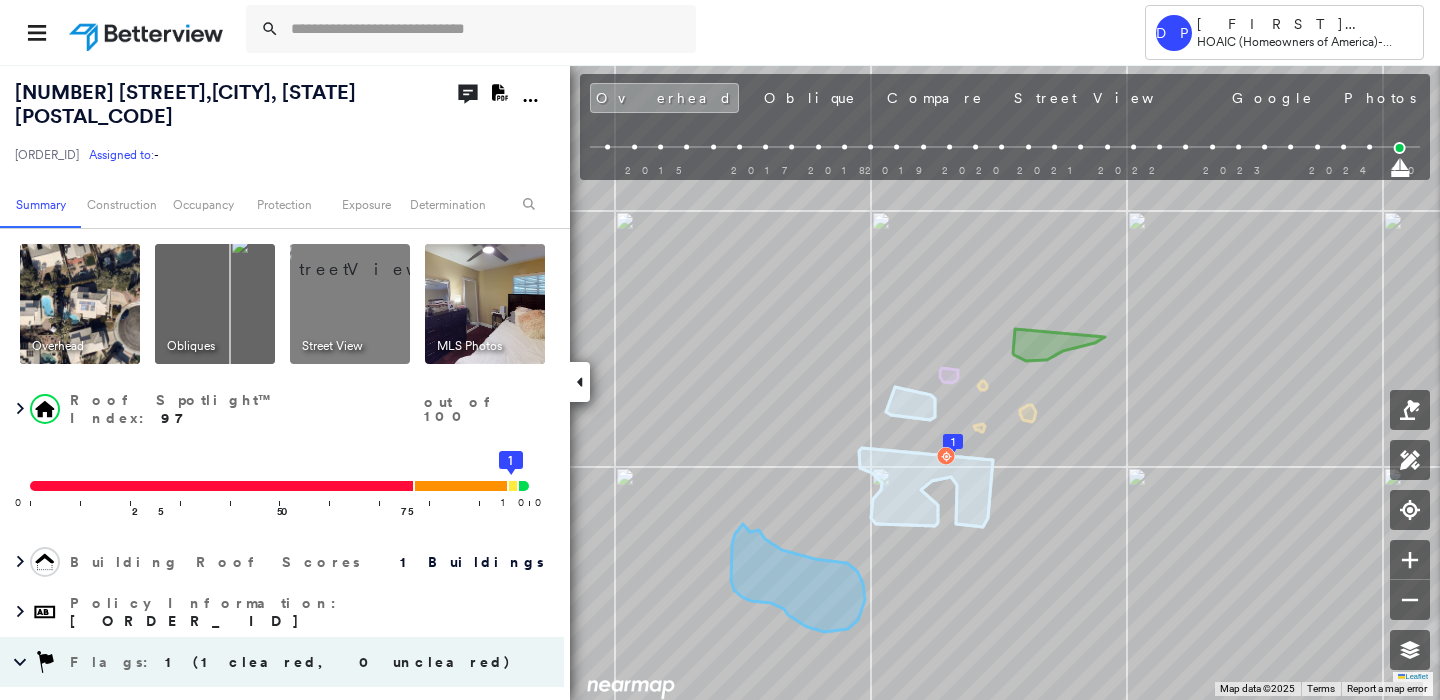 click on "[ORDER_ID] Assigned to:  -" at bounding box center (215, 155) 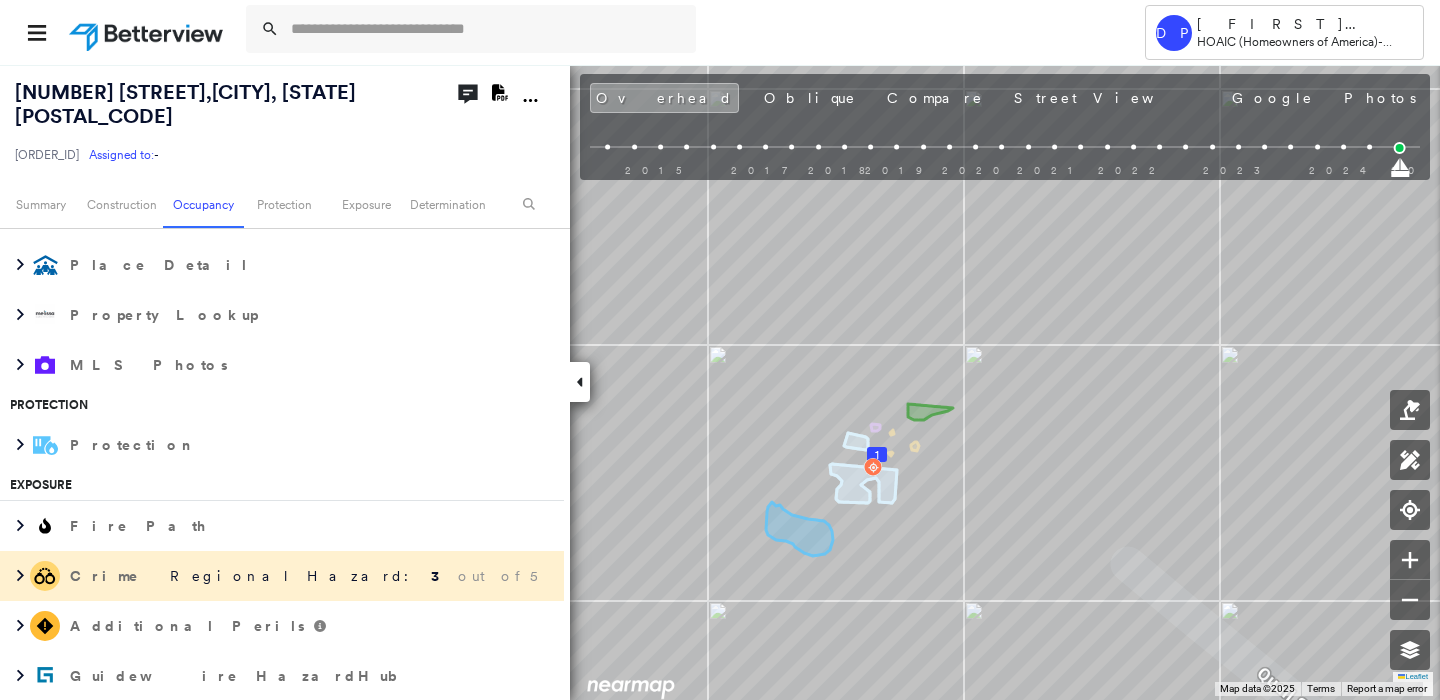 scroll, scrollTop: 1545, scrollLeft: 0, axis: vertical 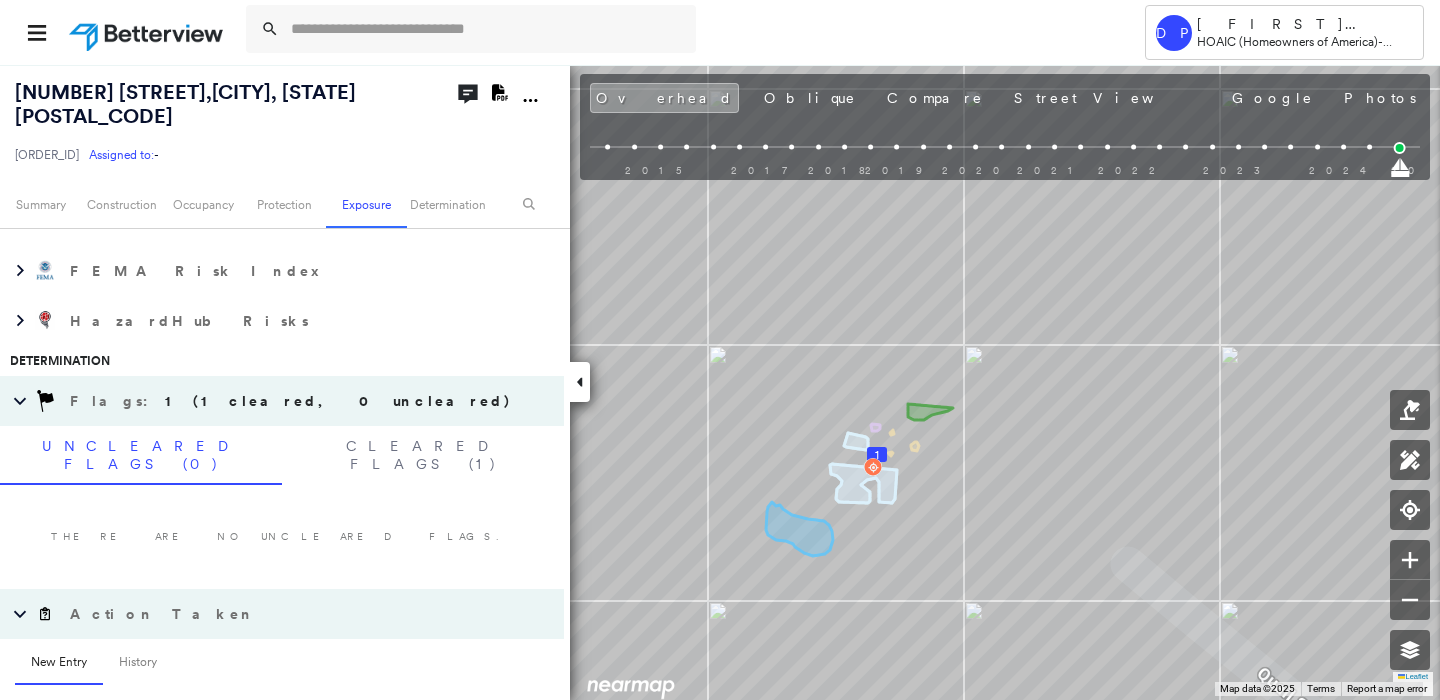click on "There are no  uncleared  flags." at bounding box center (282, -747) 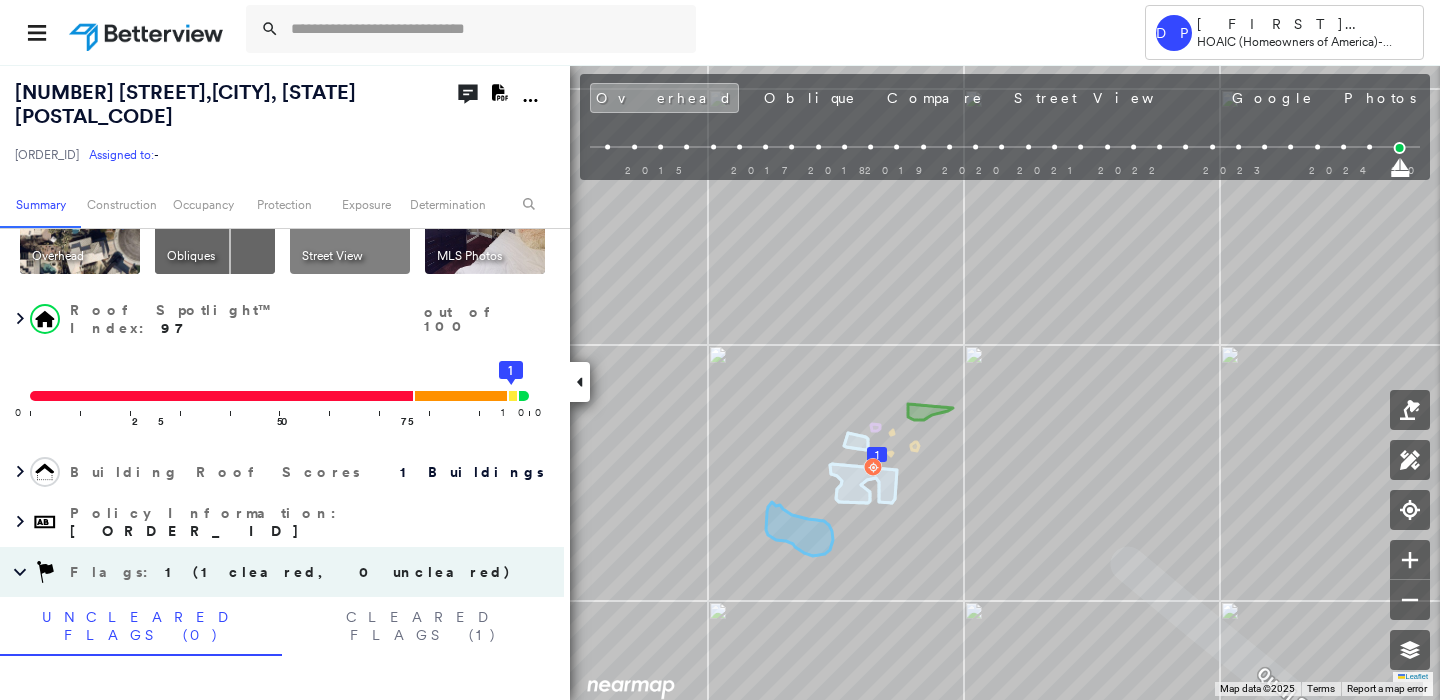 scroll, scrollTop: 0, scrollLeft: 0, axis: both 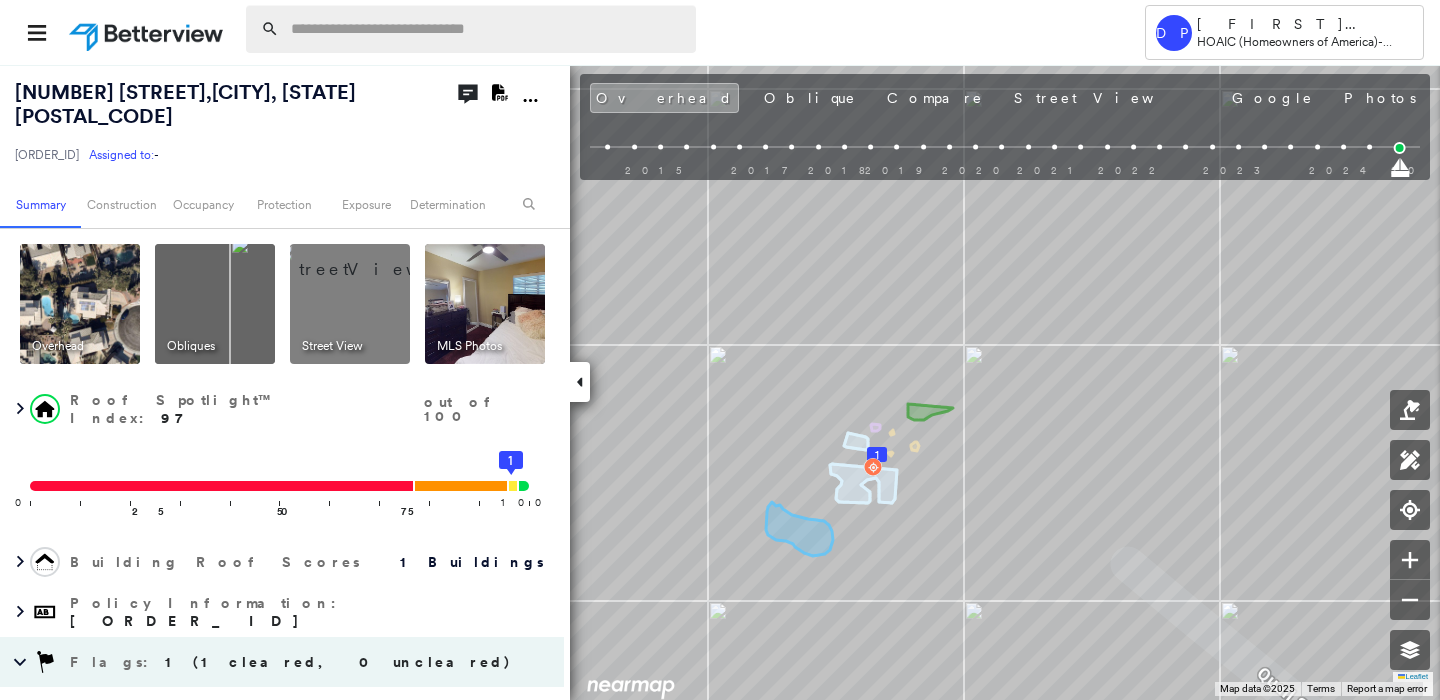 paste on "**********" 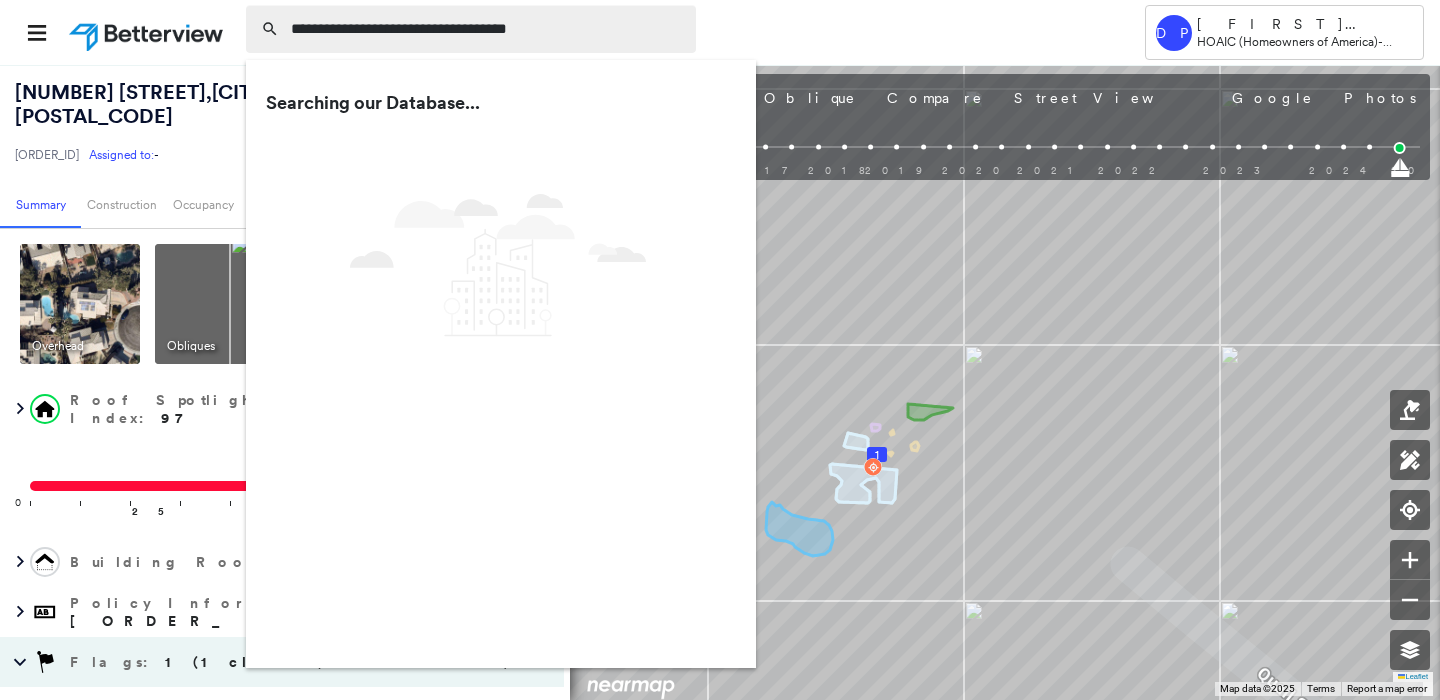 click on "**********" at bounding box center (487, 29) 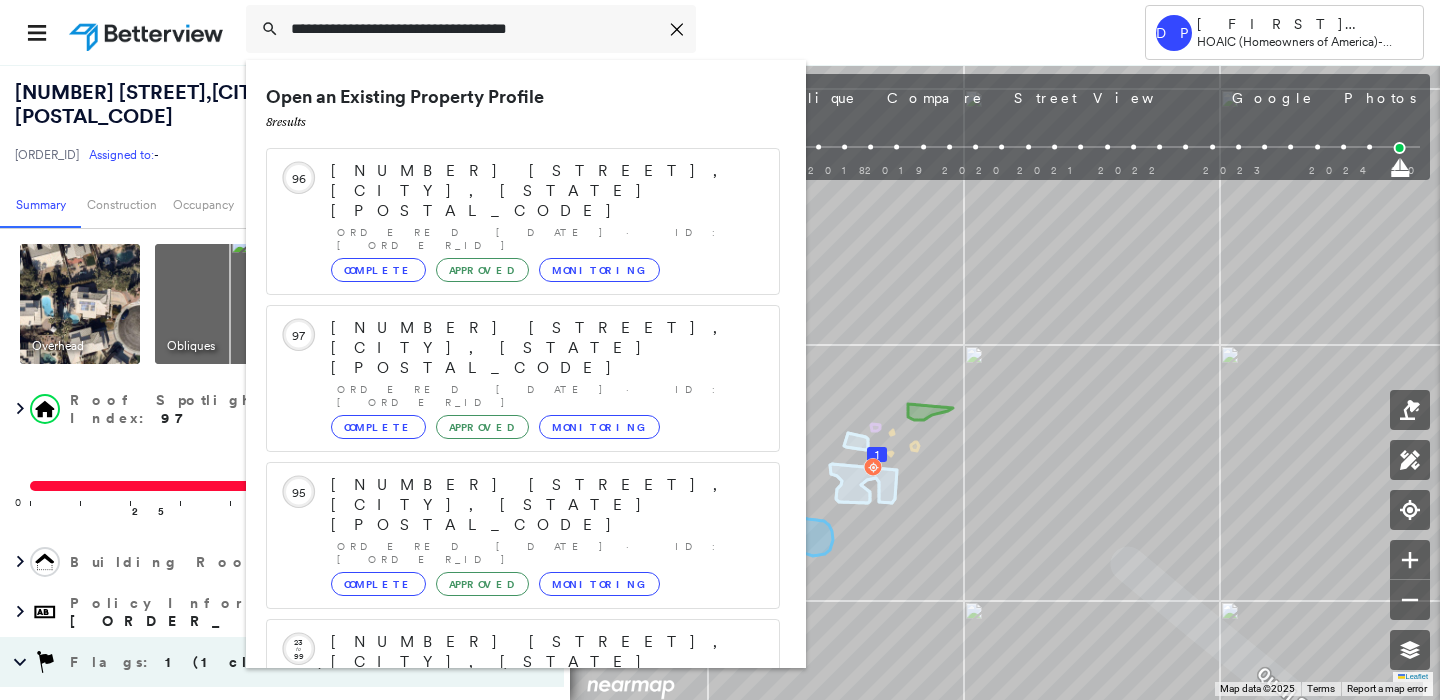 scroll, scrollTop: 211, scrollLeft: 0, axis: vertical 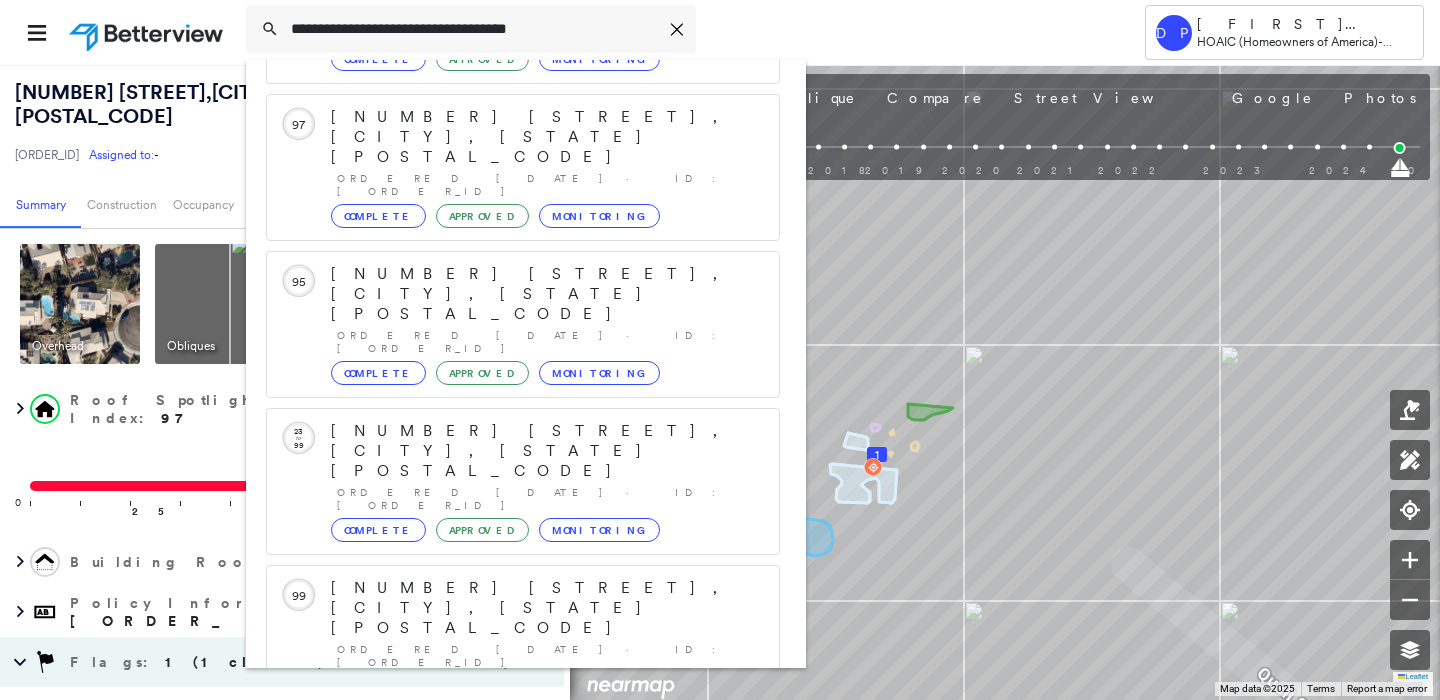 type on "**********" 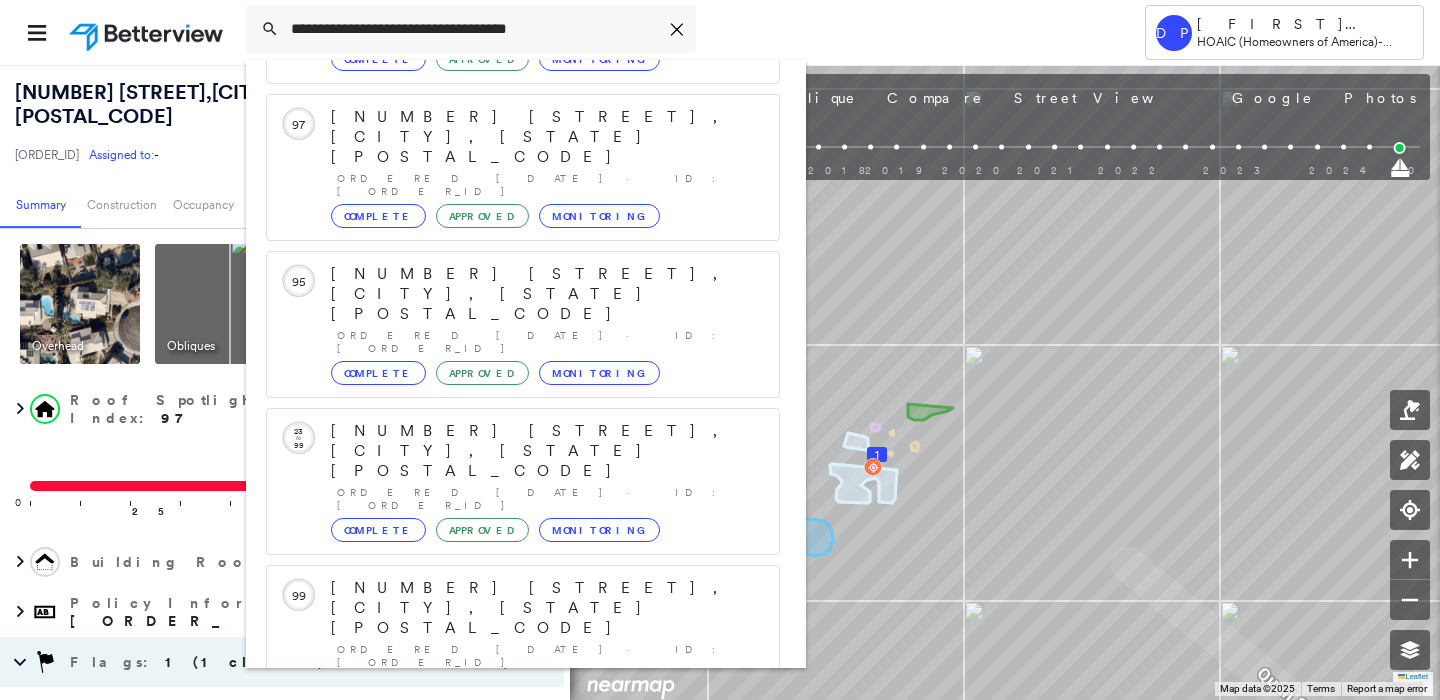 click 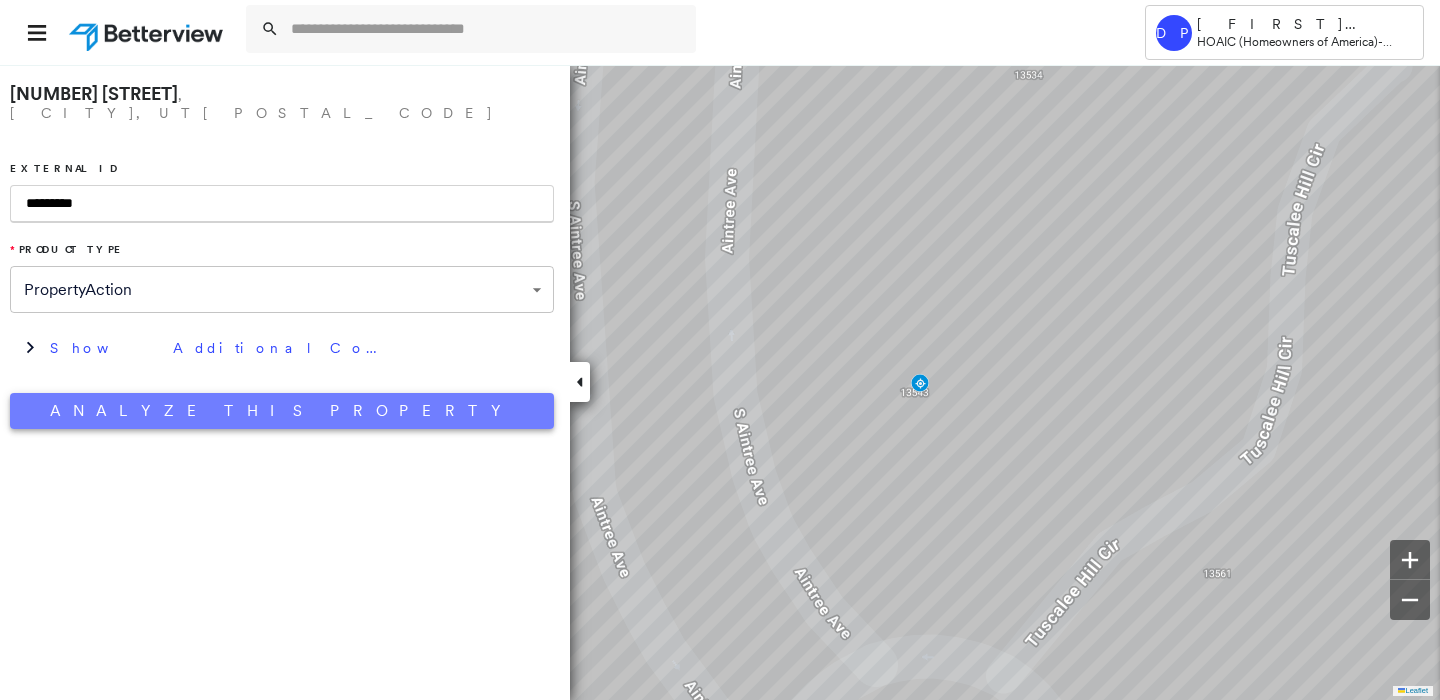 type on "*********" 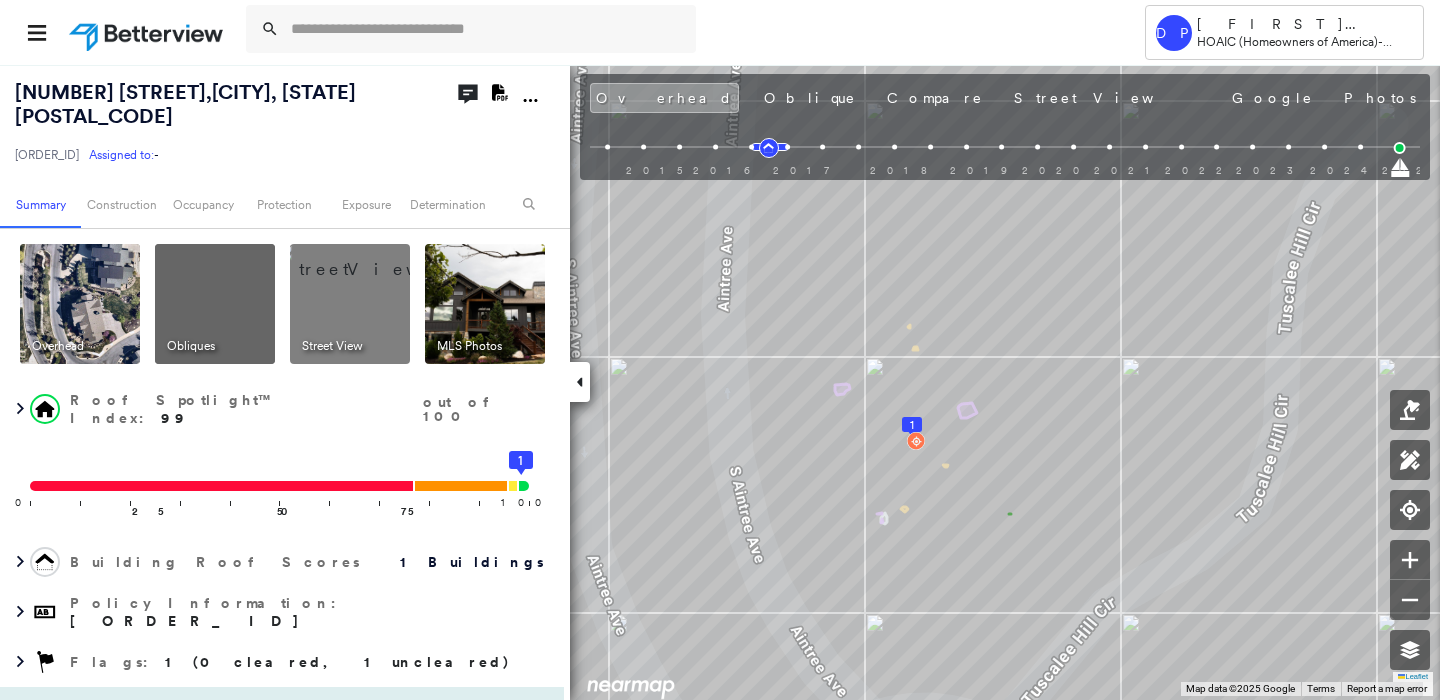 click on "Geocode" at bounding box center [282, 712] 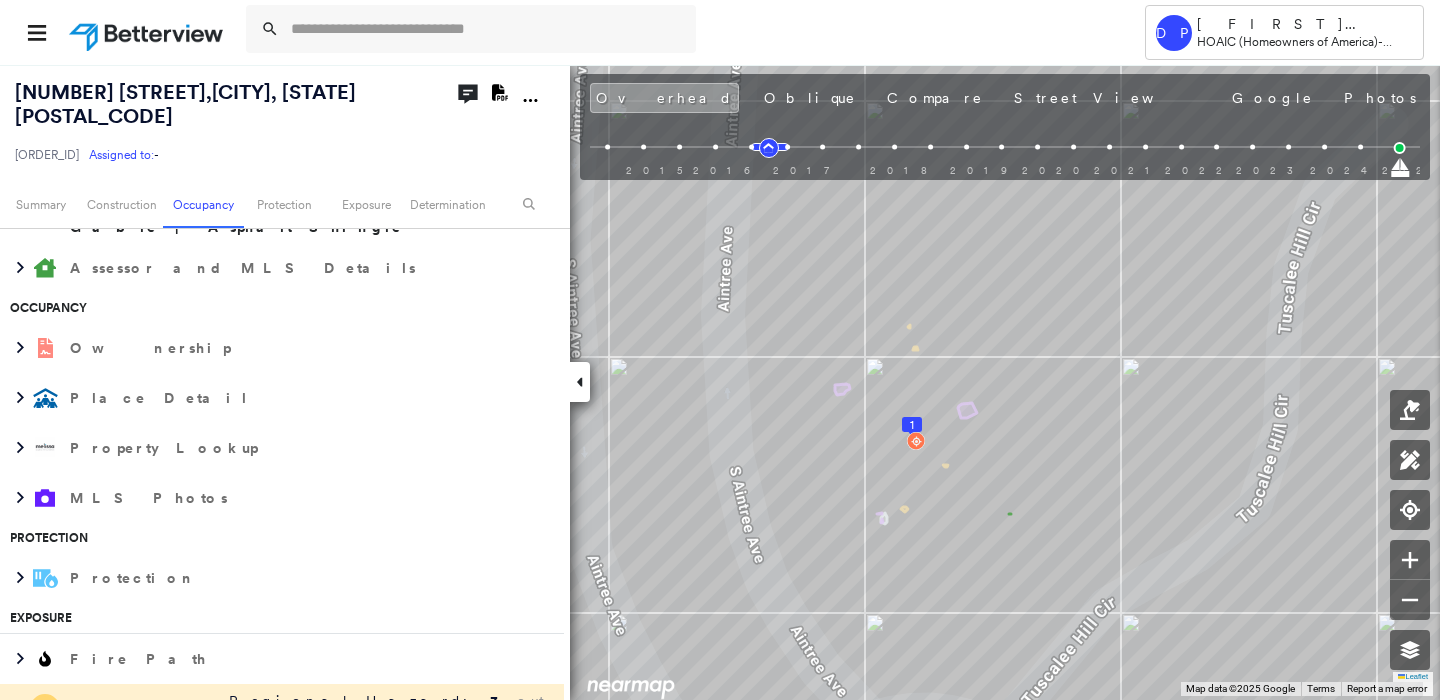 scroll, scrollTop: 1636, scrollLeft: 0, axis: vertical 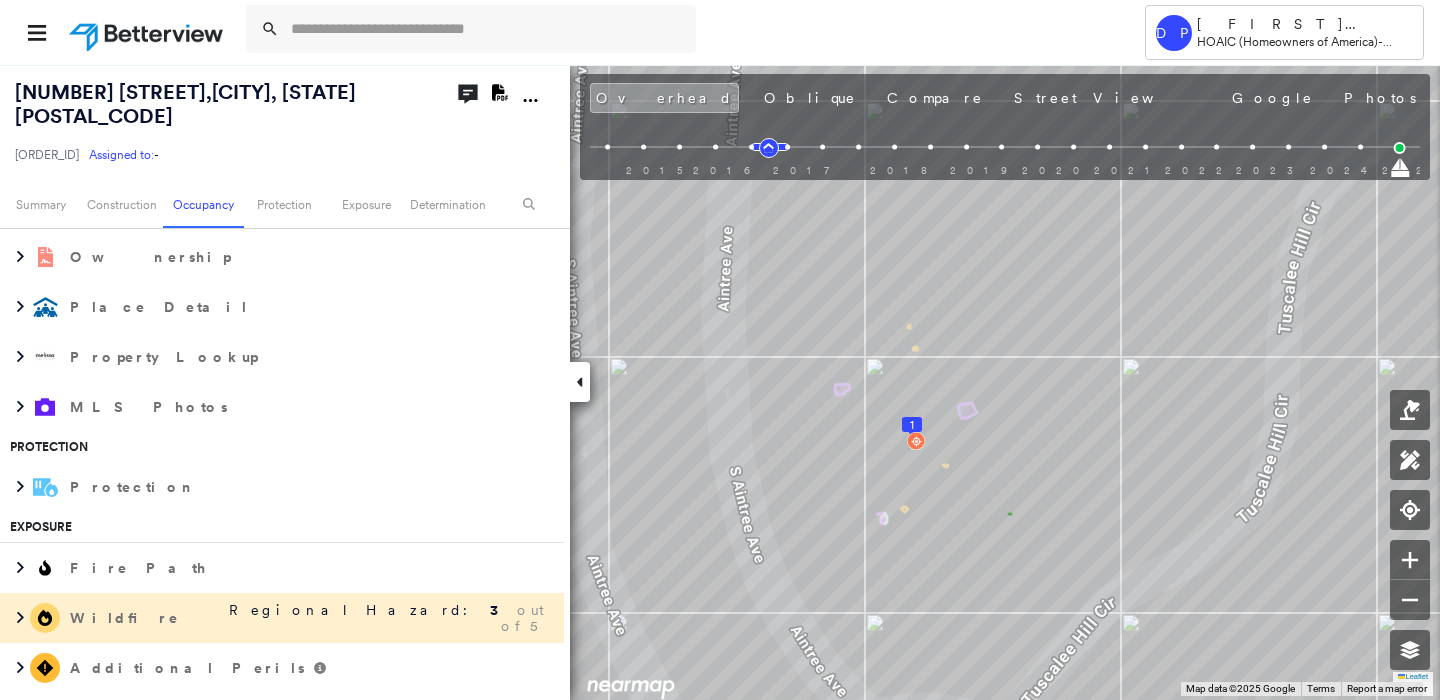 click on "Regional Hazard:" at bounding box center (357, 610) 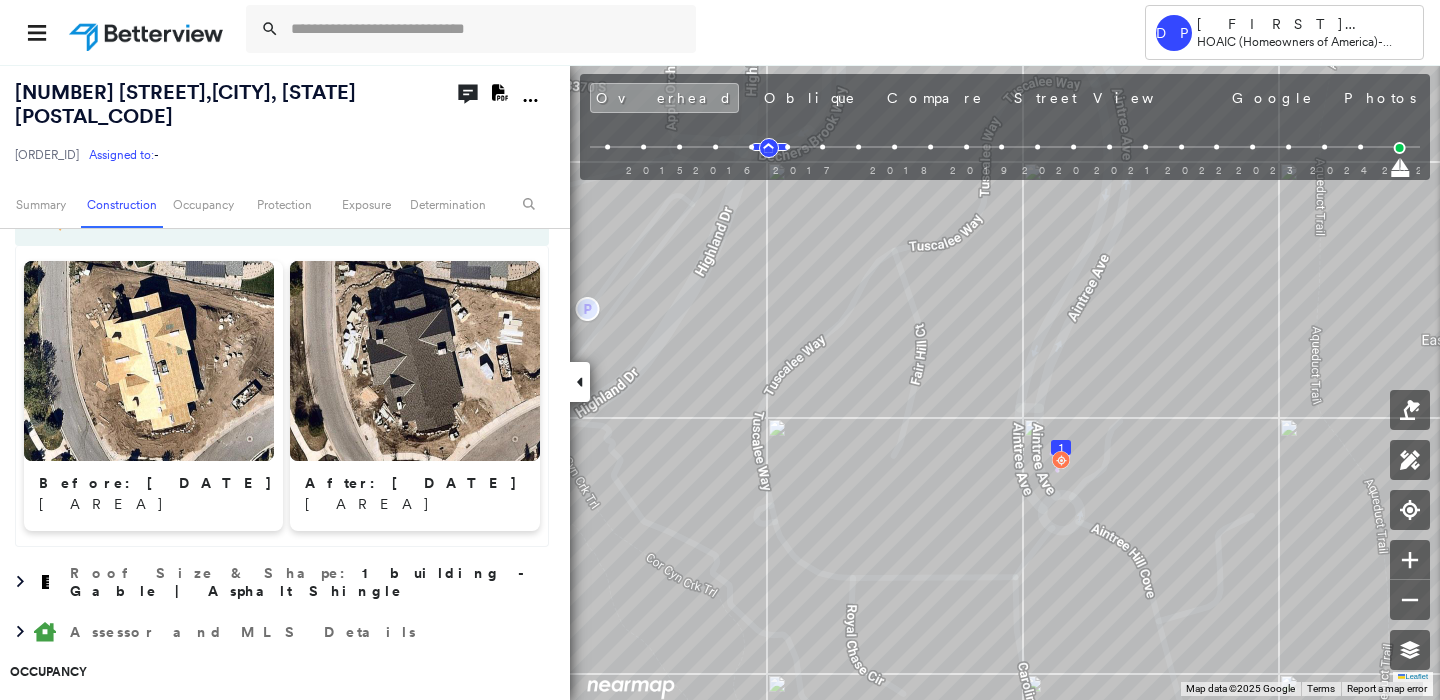 scroll, scrollTop: 1545, scrollLeft: 0, axis: vertical 